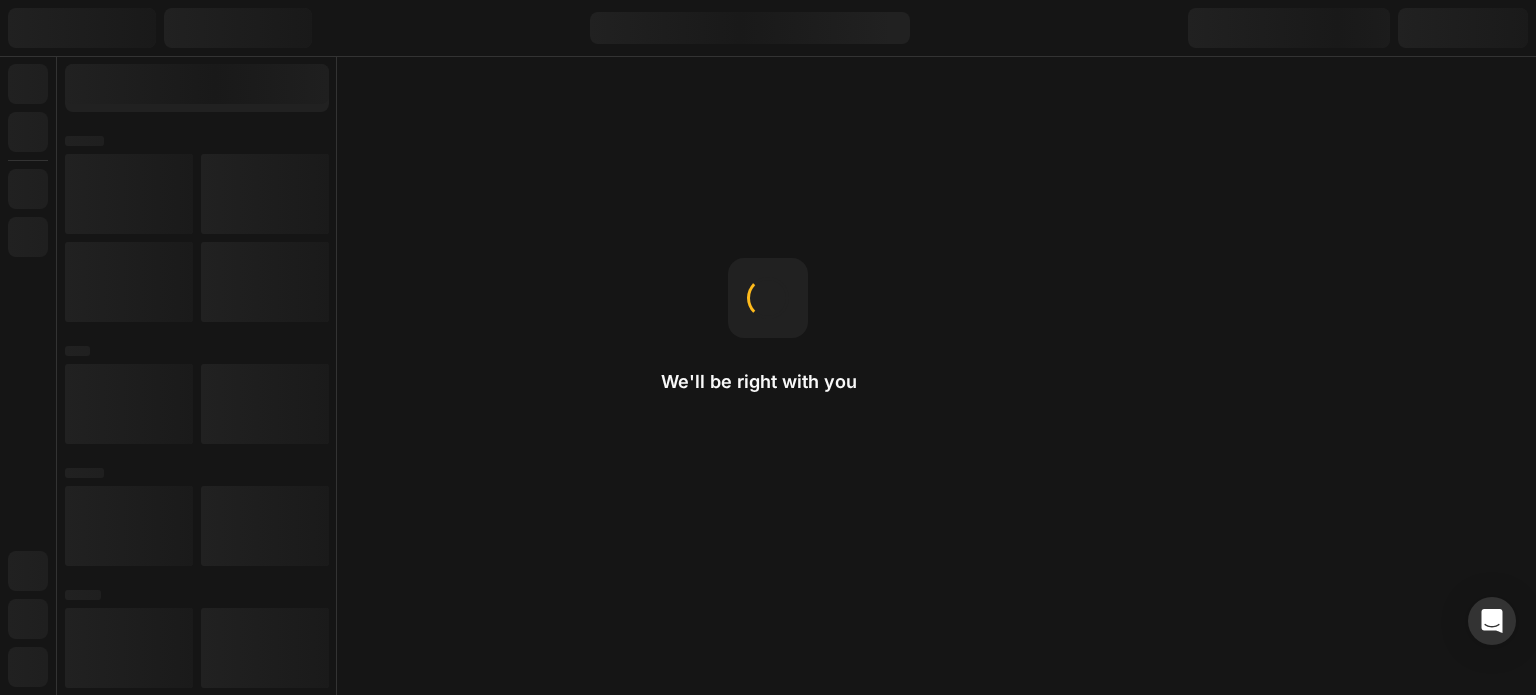 scroll, scrollTop: 0, scrollLeft: 0, axis: both 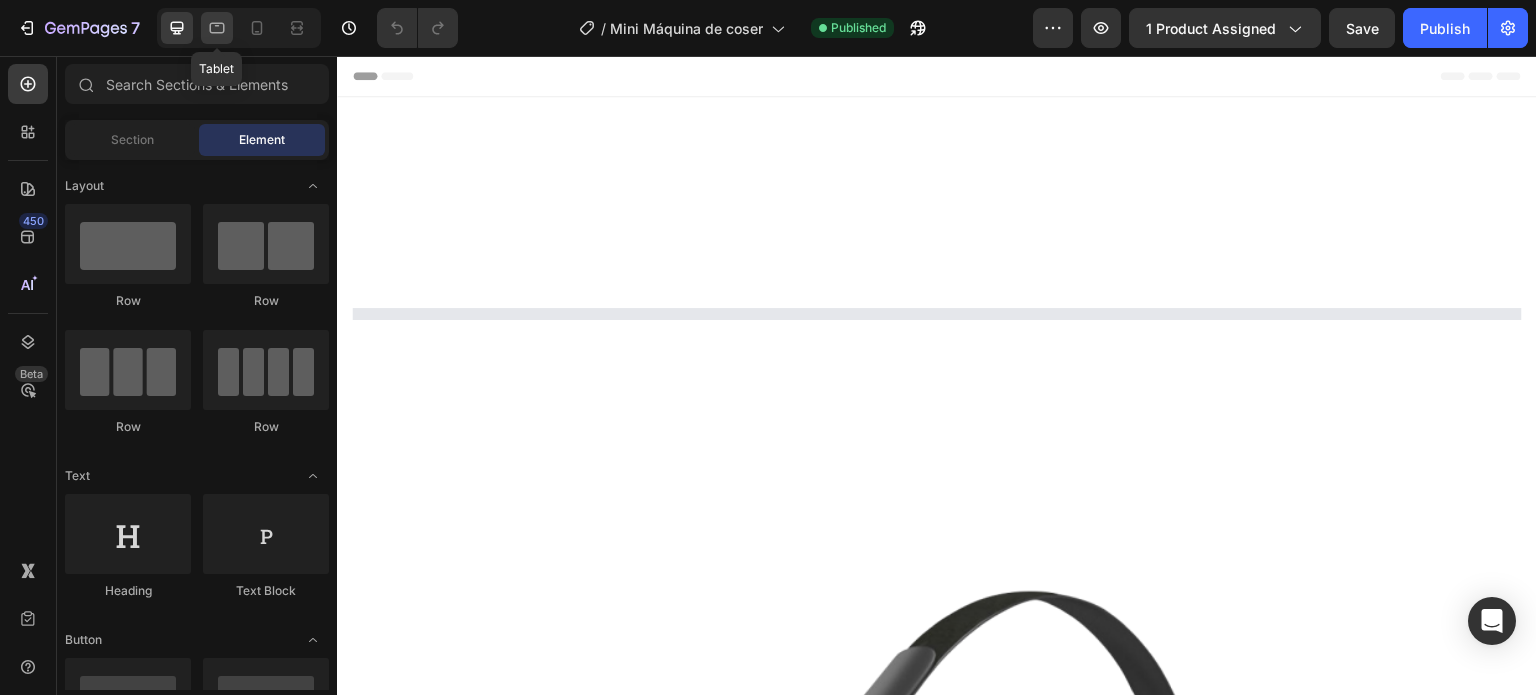 click 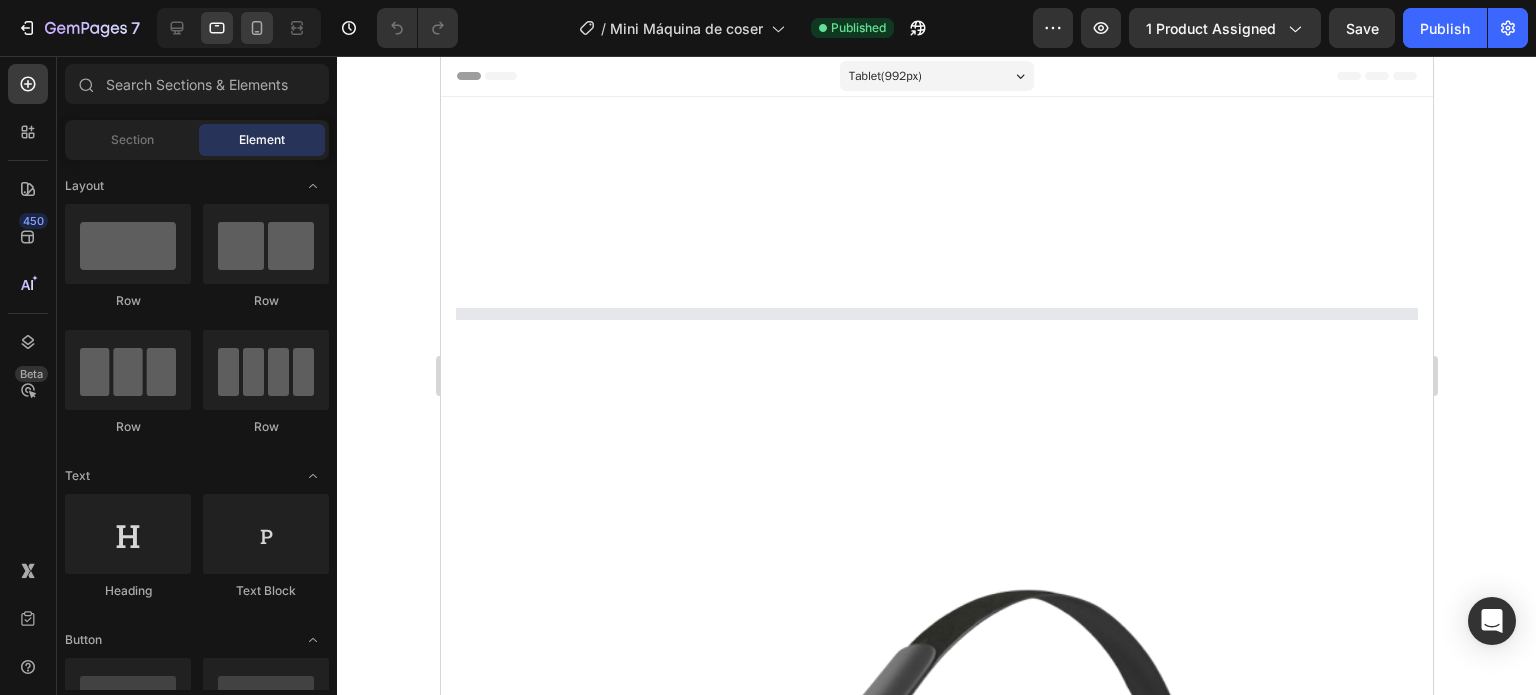 click 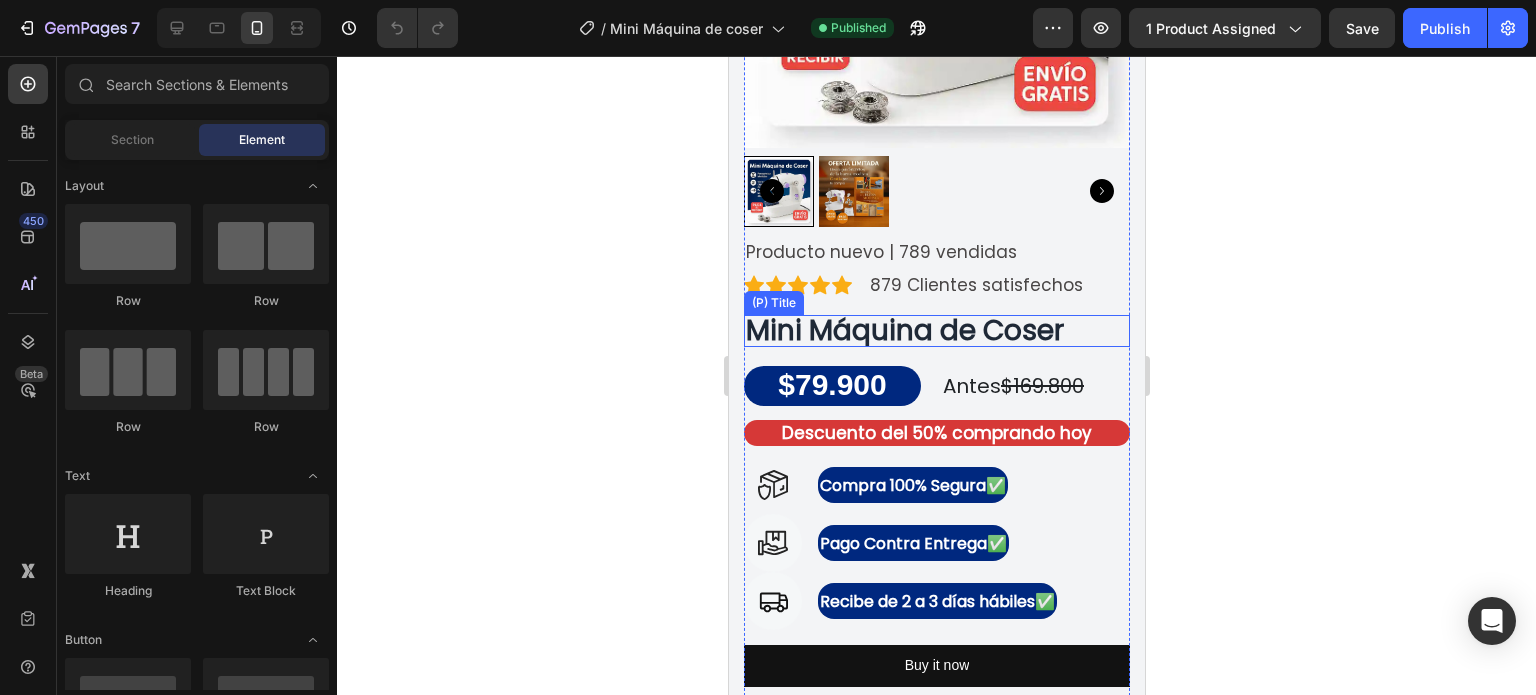 scroll, scrollTop: 0, scrollLeft: 0, axis: both 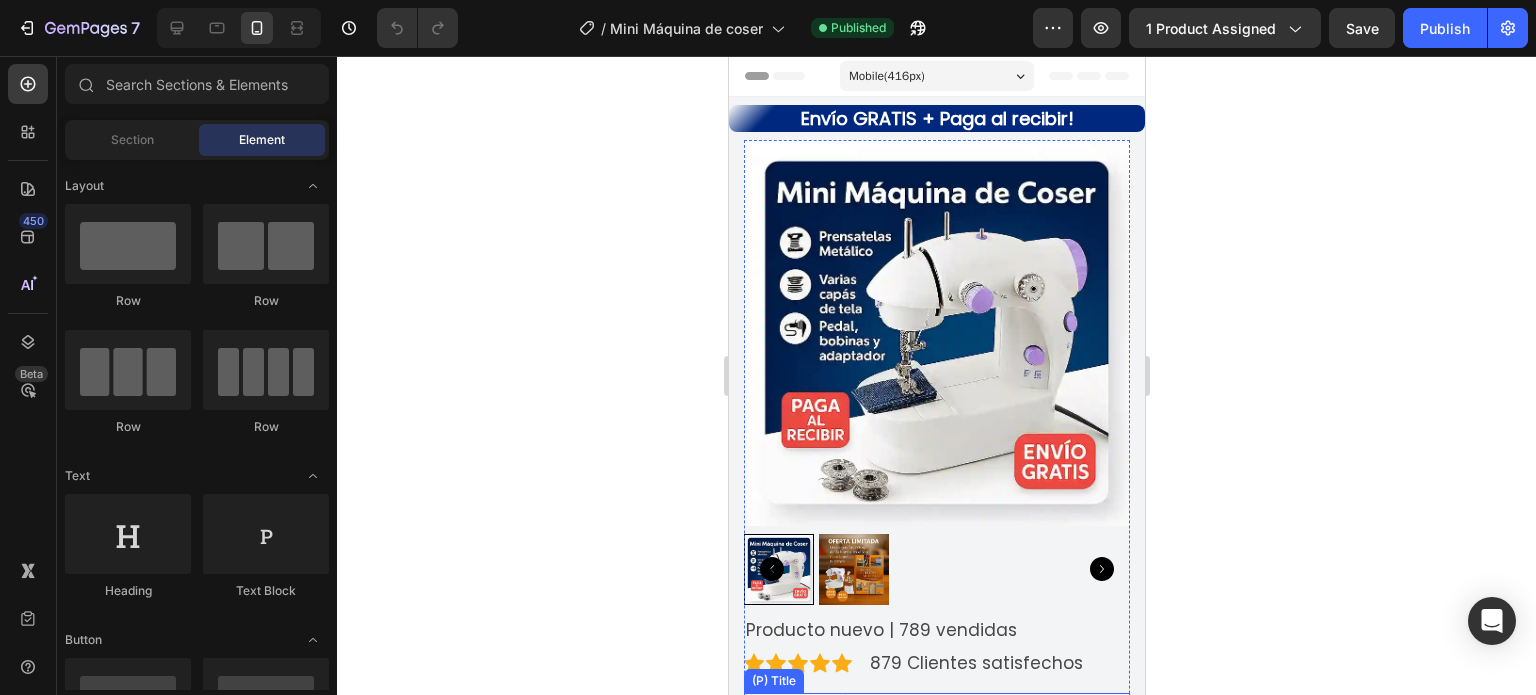 click at bounding box center [936, 333] 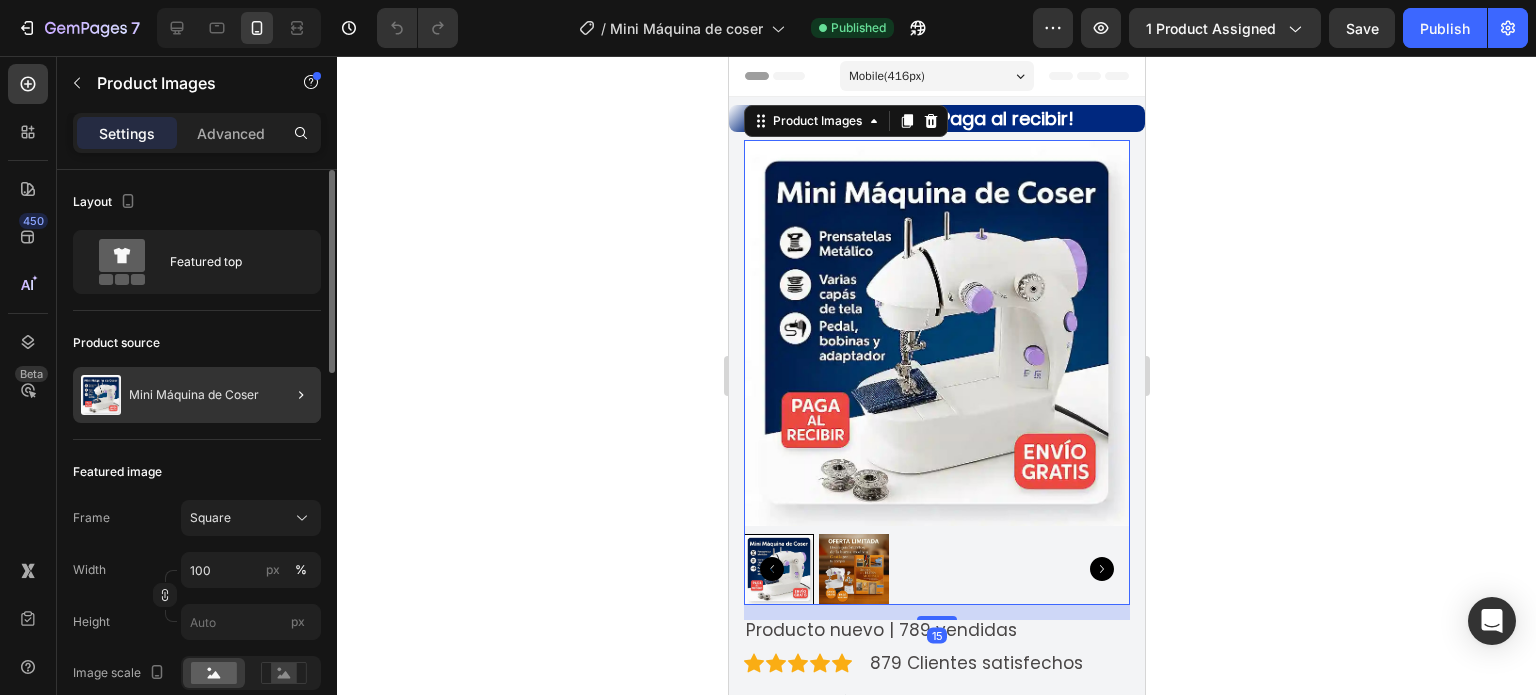 click 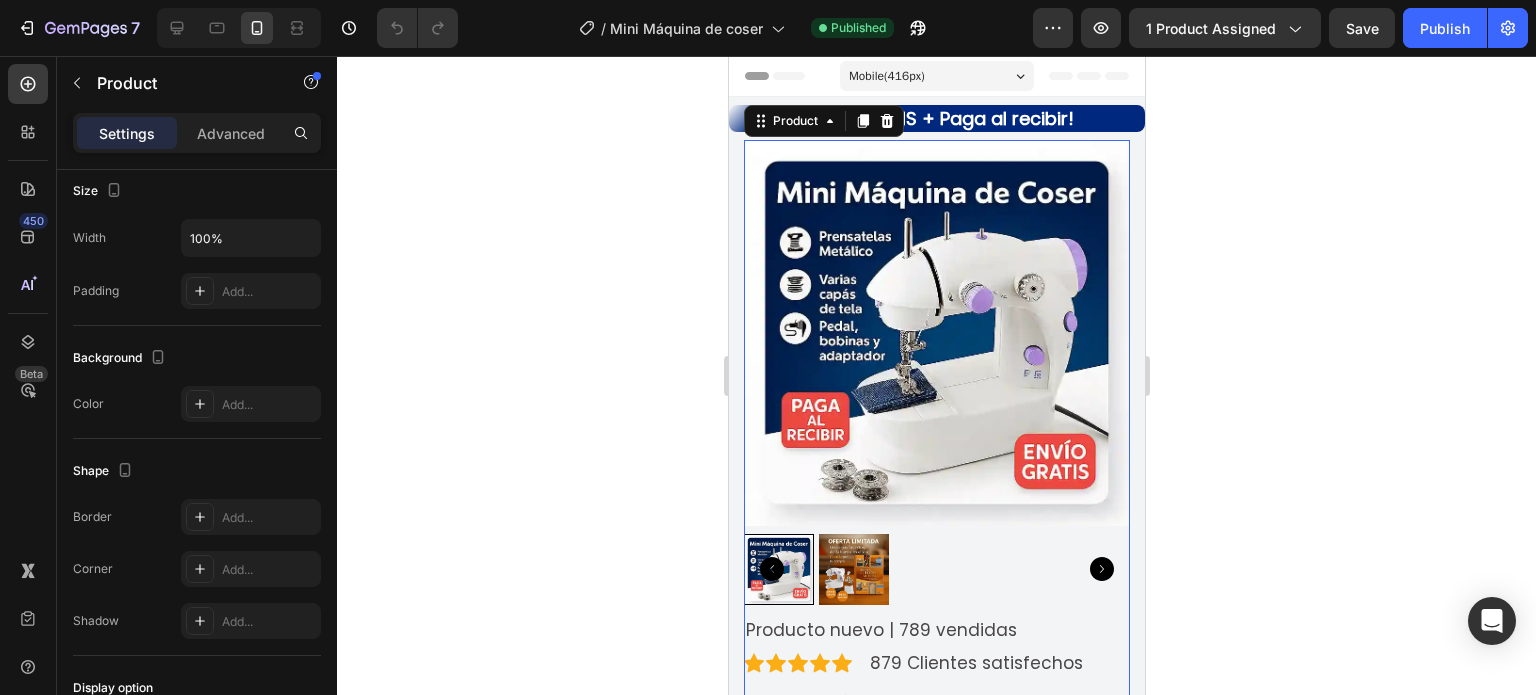 scroll, scrollTop: 0, scrollLeft: 0, axis: both 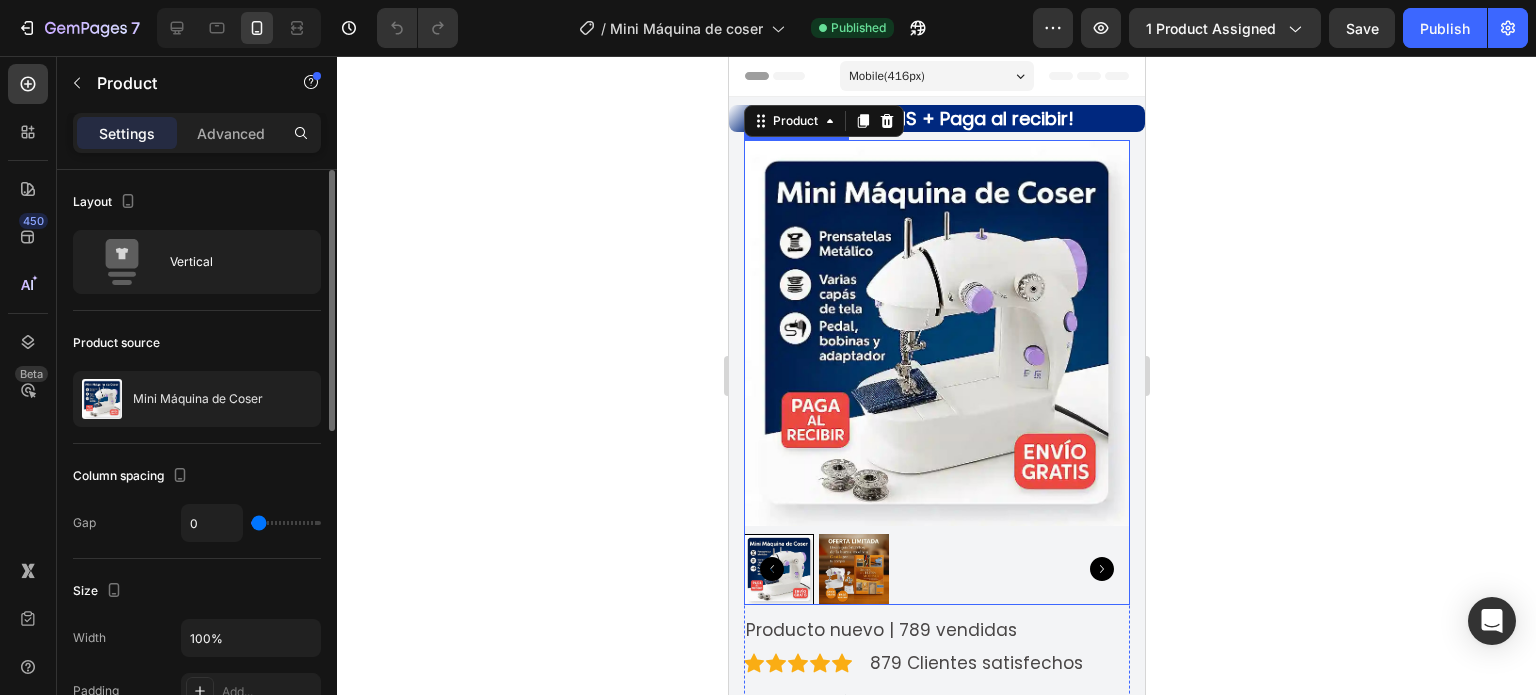 click at bounding box center [936, 333] 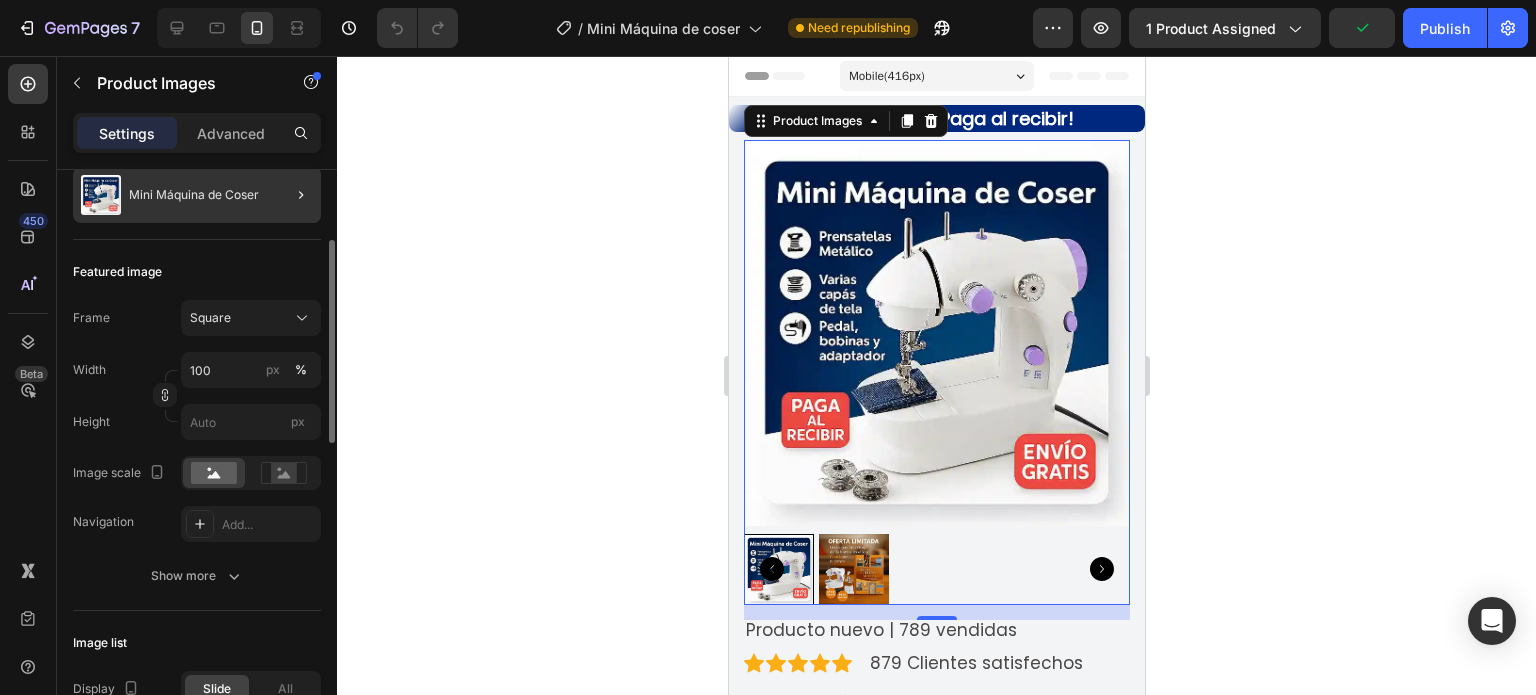 scroll, scrollTop: 0, scrollLeft: 0, axis: both 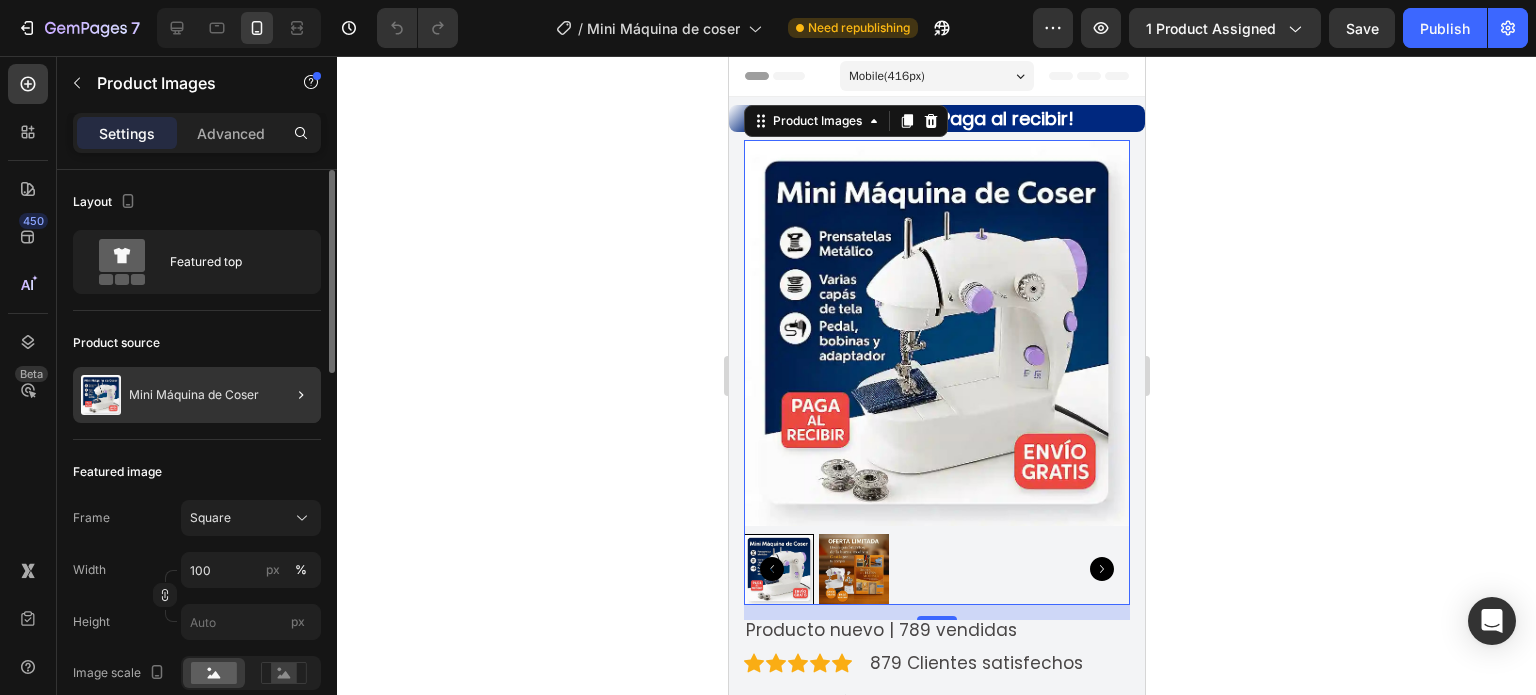click 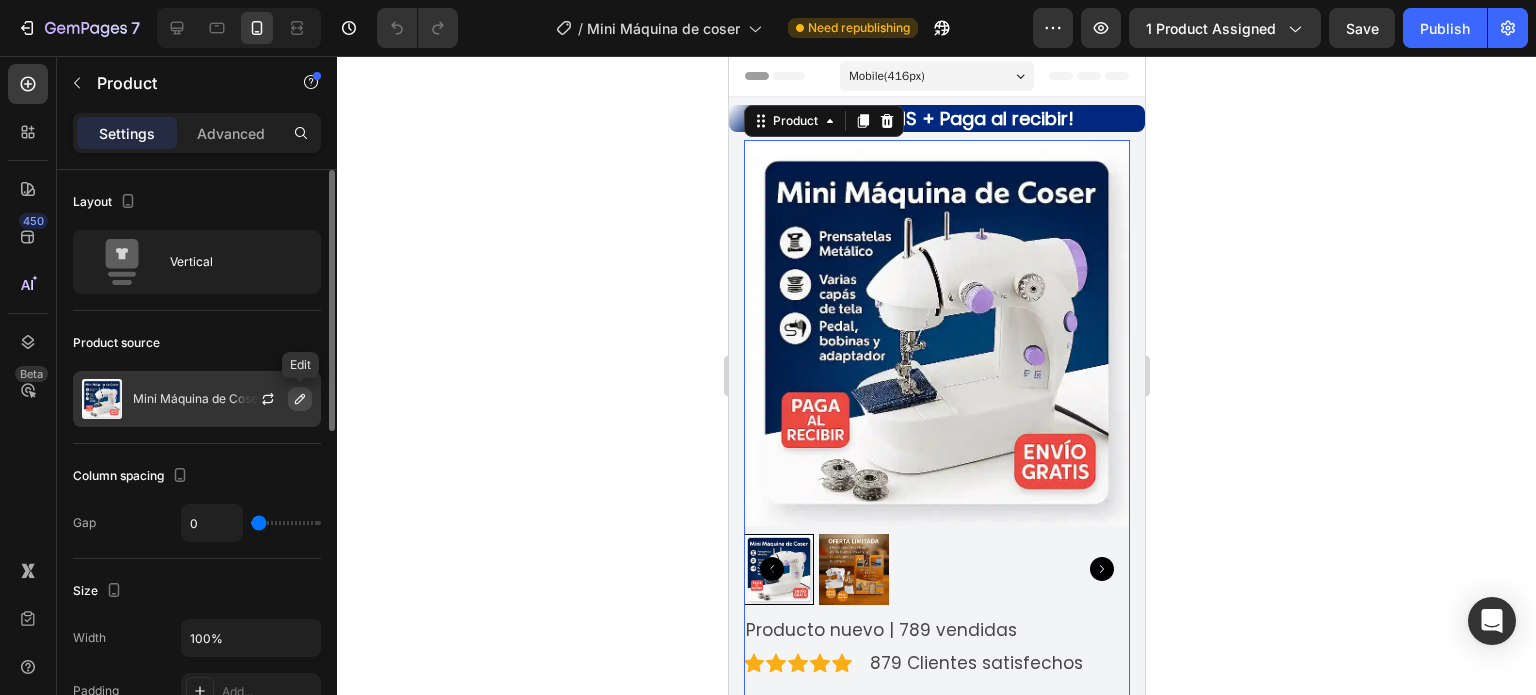 click 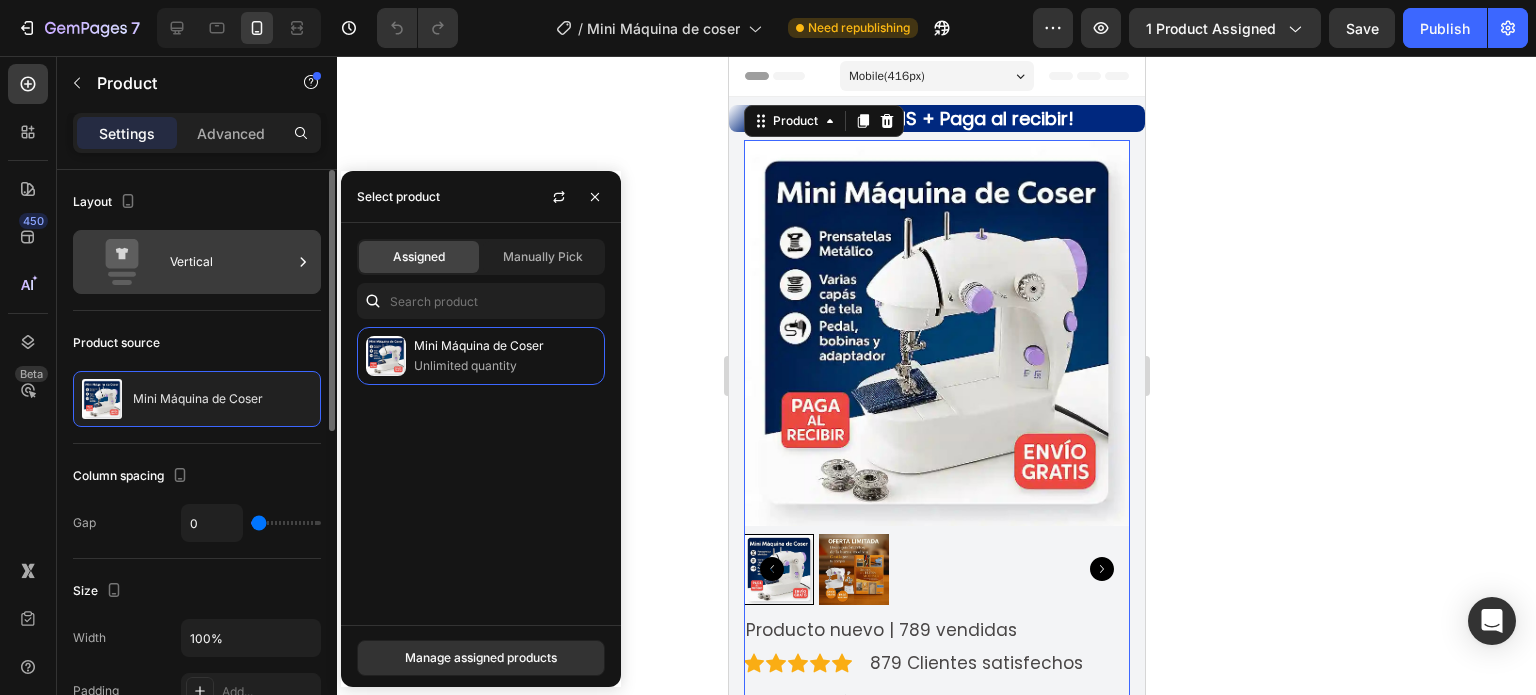click on "Vertical" at bounding box center [231, 262] 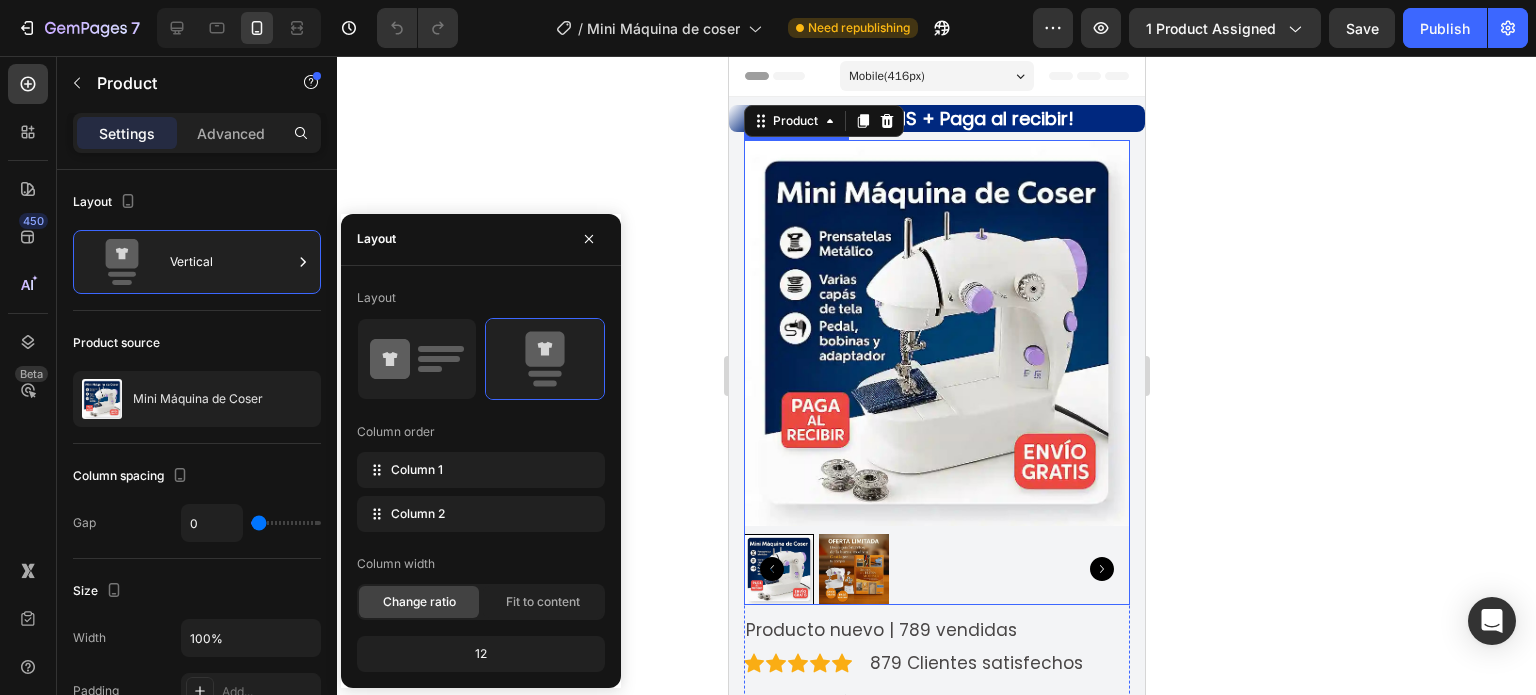 click at bounding box center [936, 333] 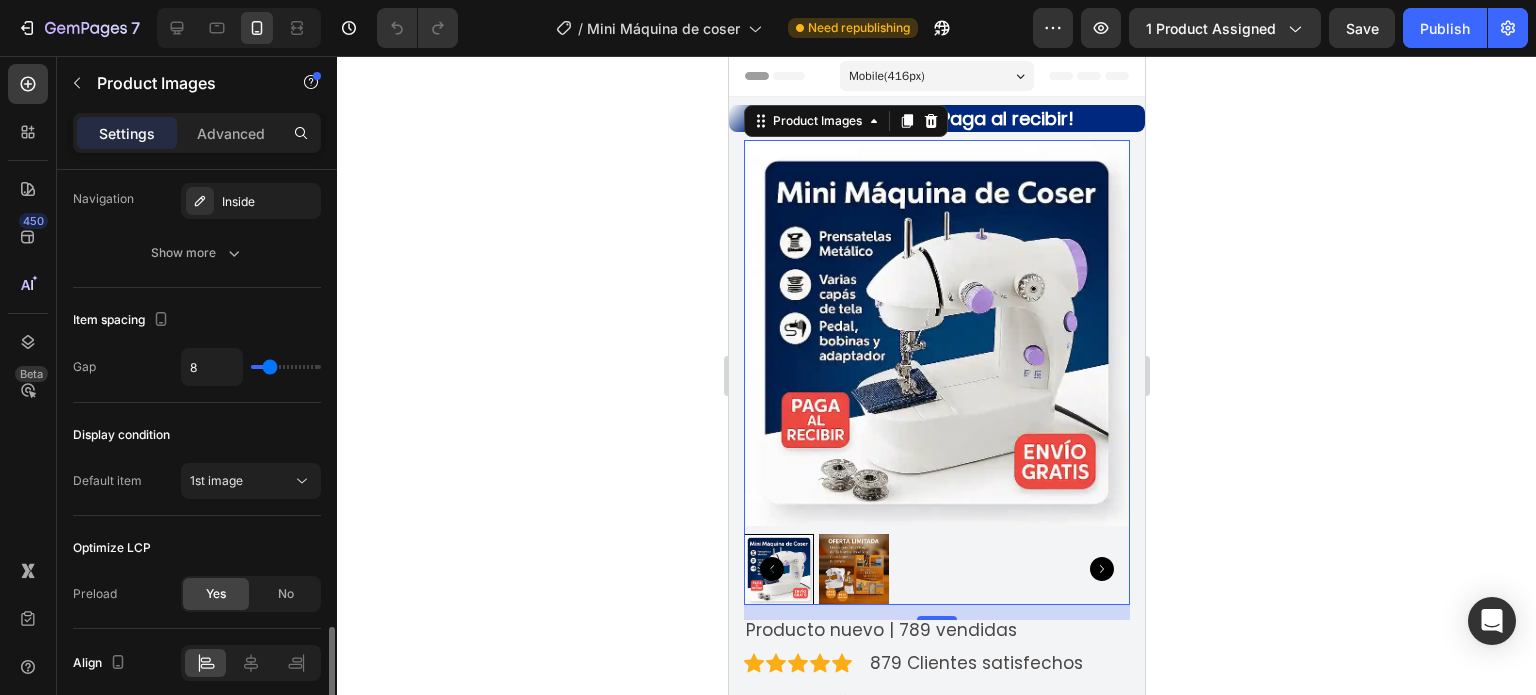 scroll, scrollTop: 1079, scrollLeft: 0, axis: vertical 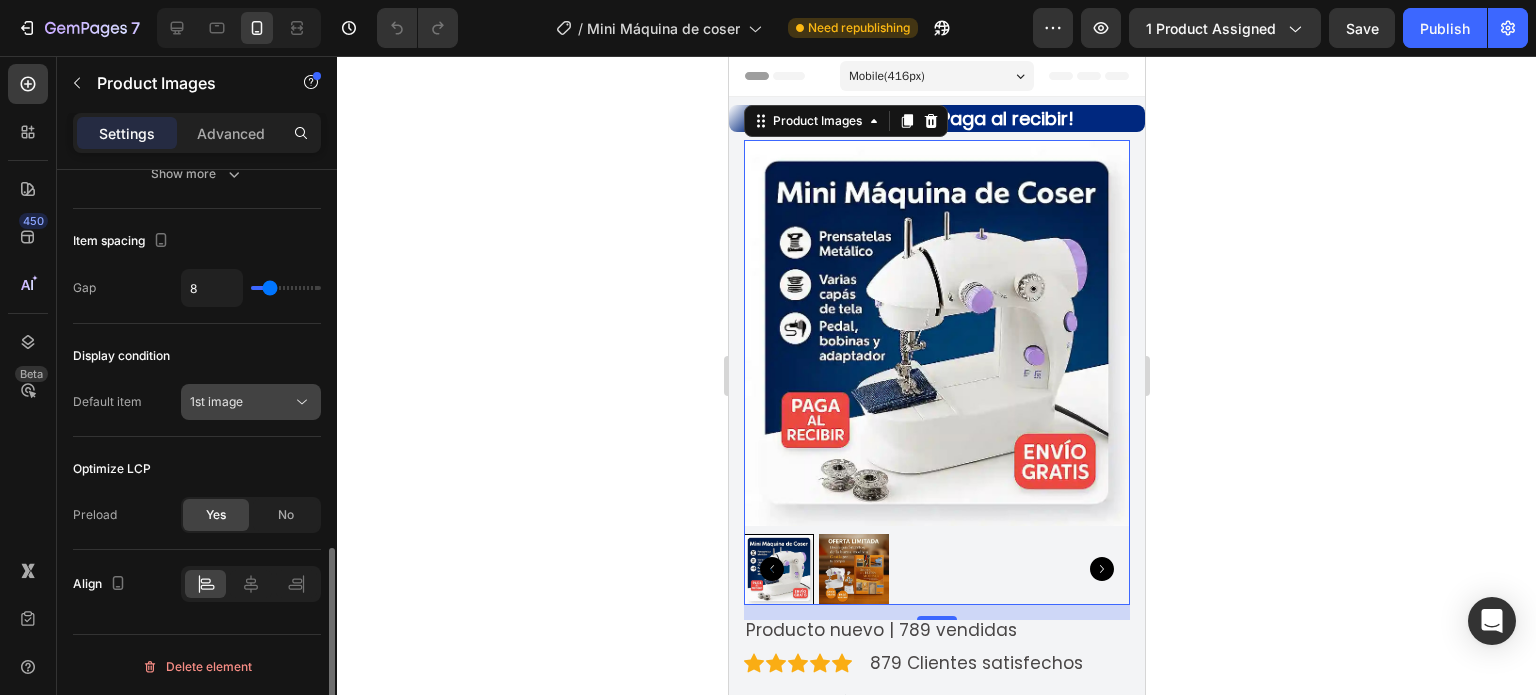 click on "1st image" 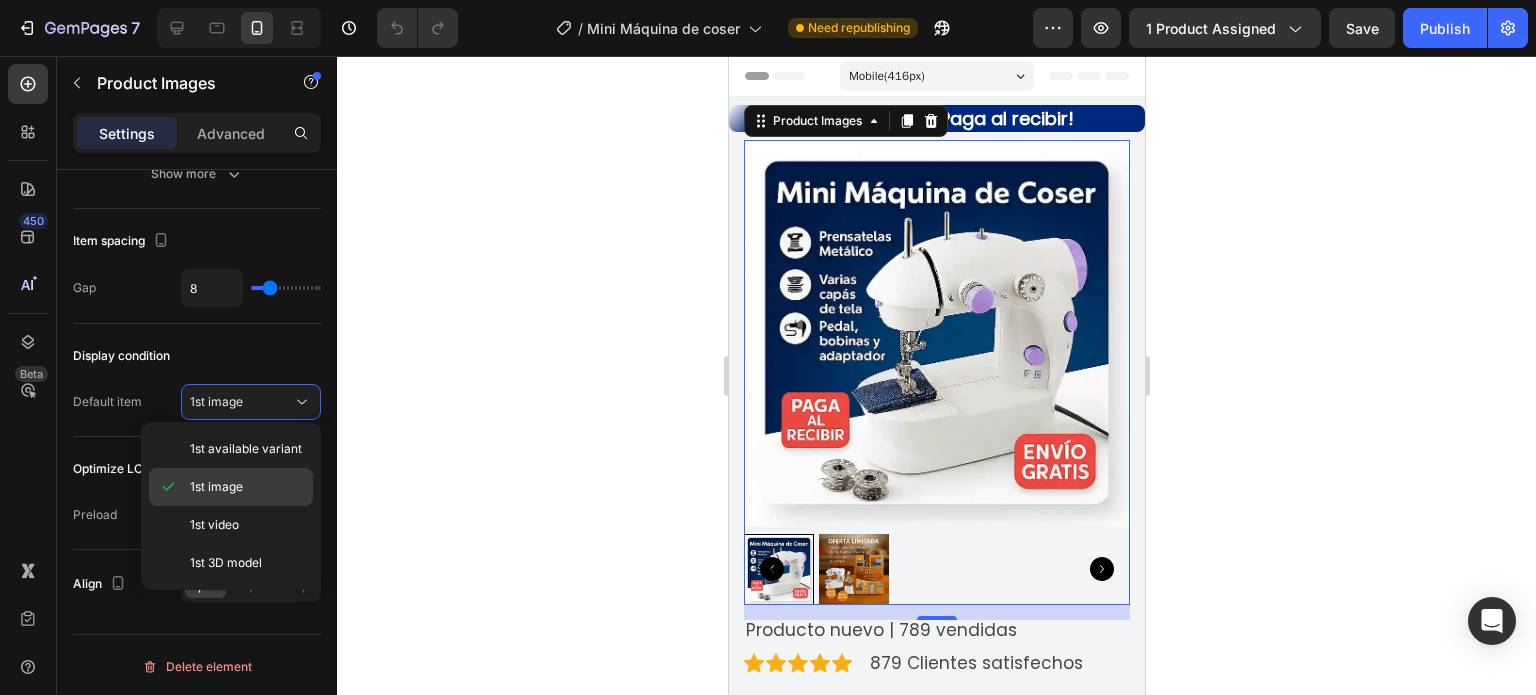click on "1st image" at bounding box center (247, 487) 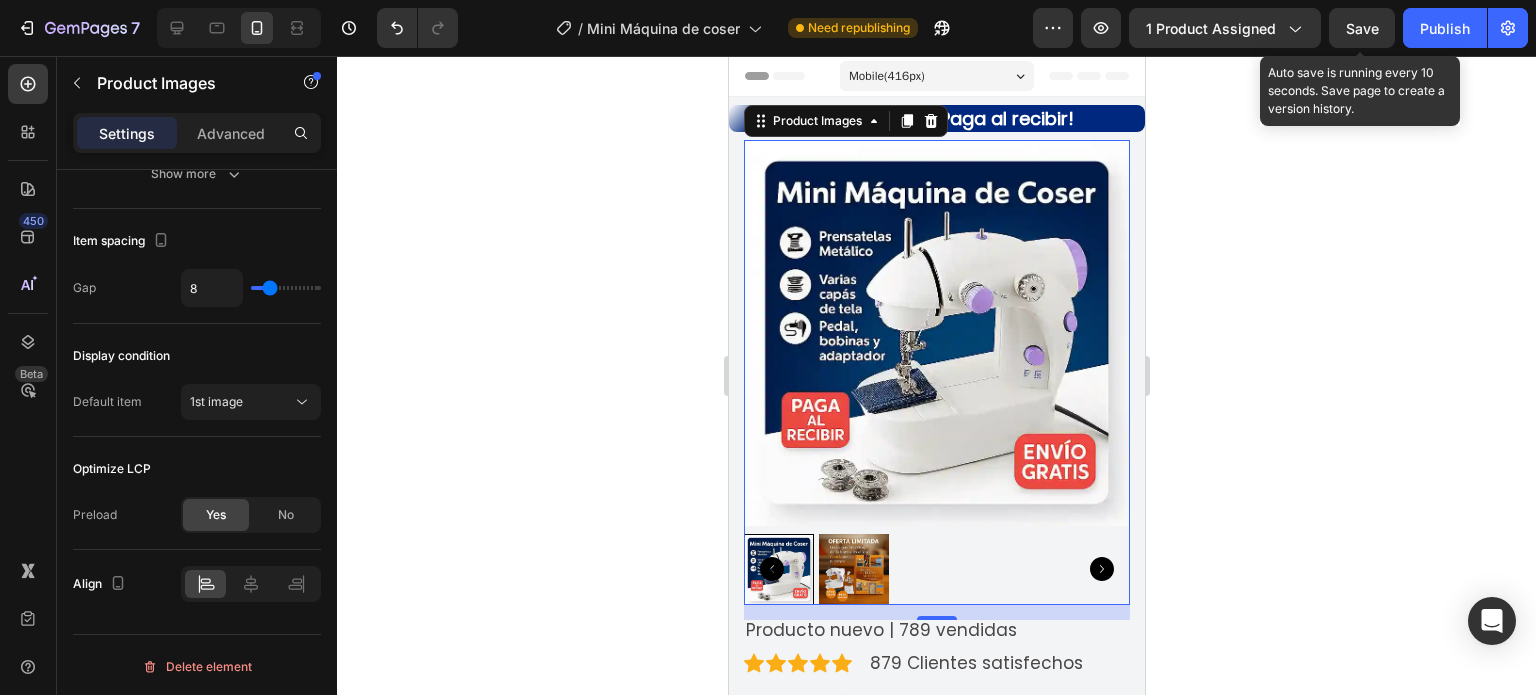 click on "Save" 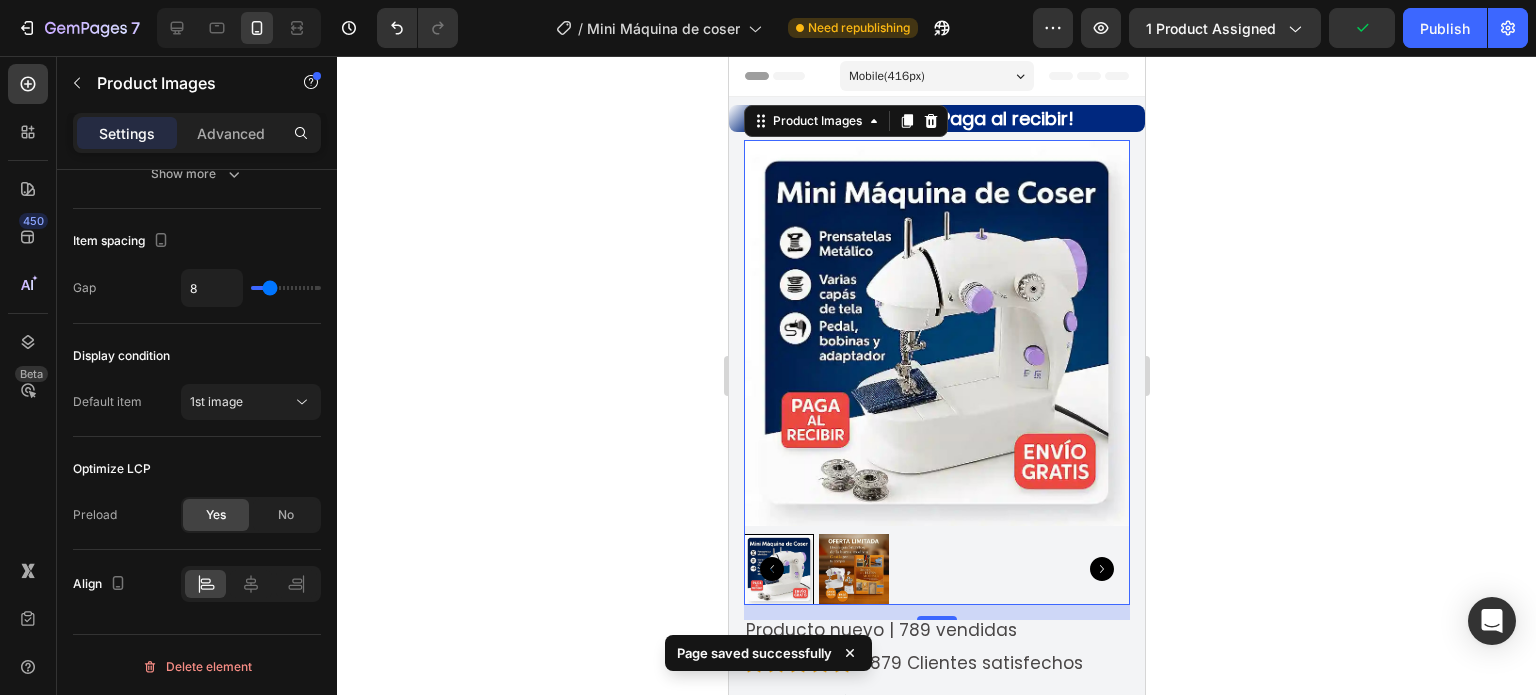 click on "7  Version history  /  Mini Máquina de coser Need republishing Preview 1 product assigned  Publish" 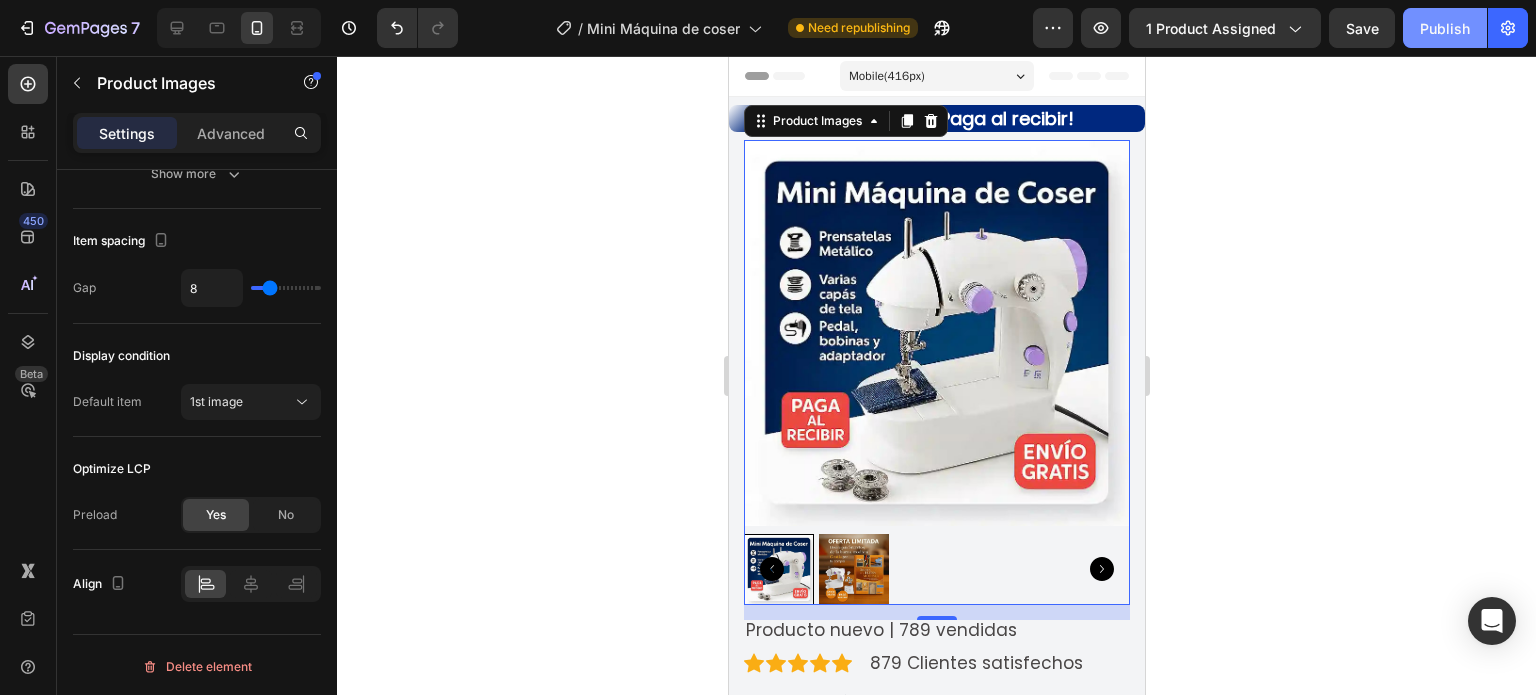 click on "Publish" at bounding box center (1445, 28) 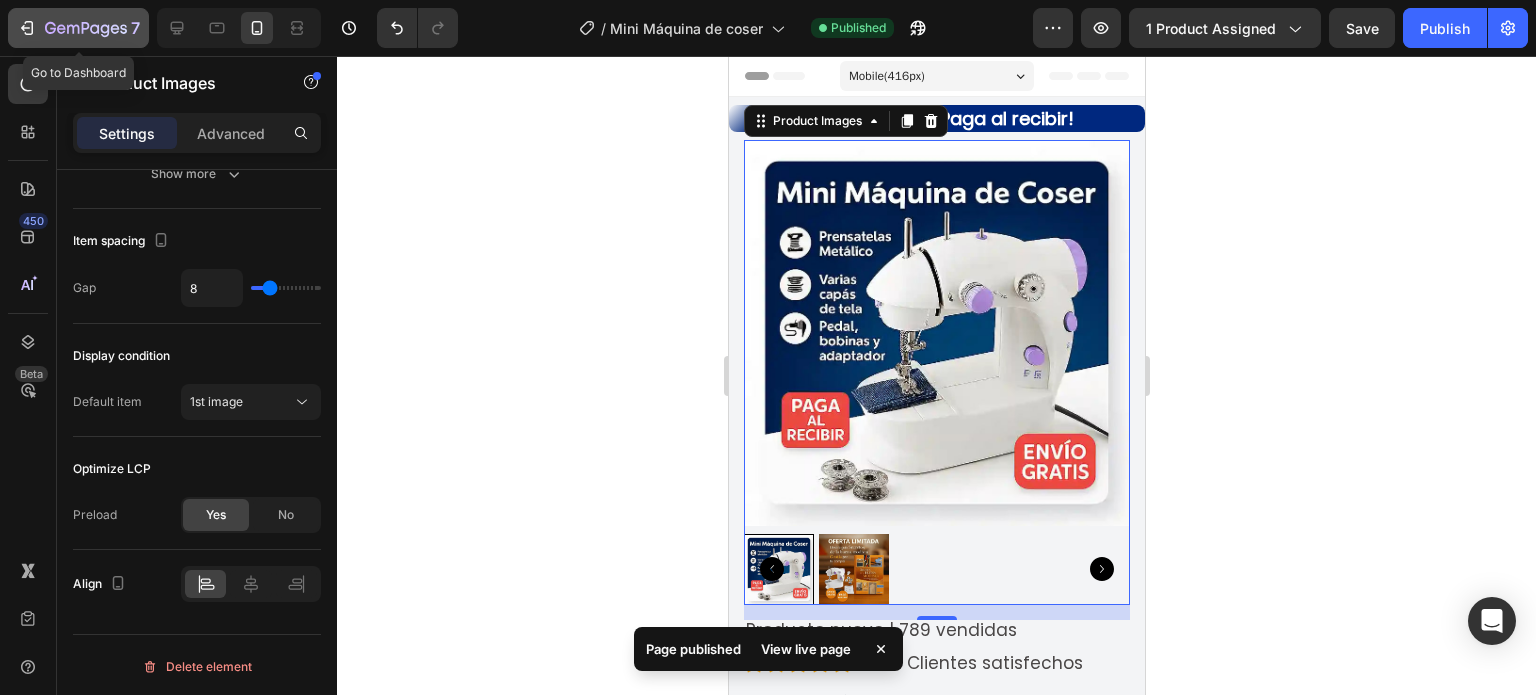 click 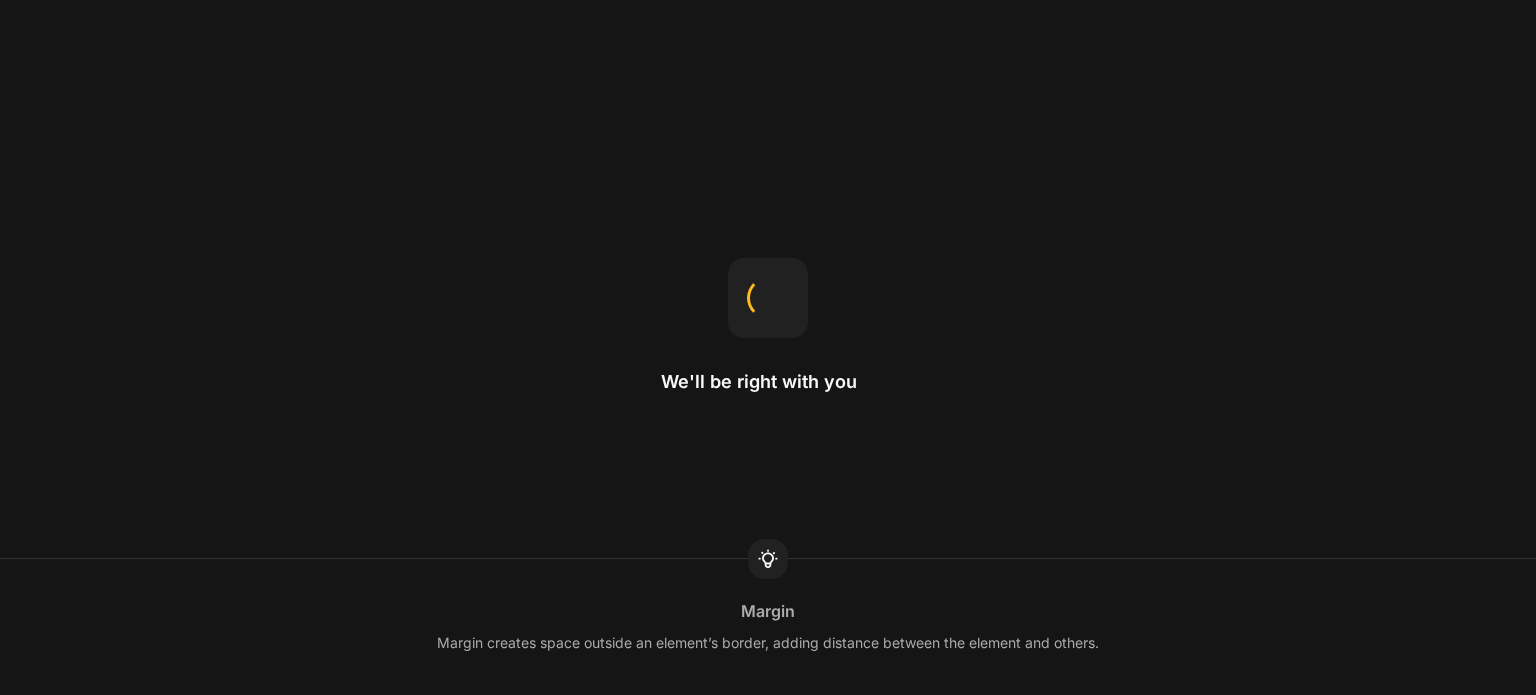 scroll, scrollTop: 0, scrollLeft: 0, axis: both 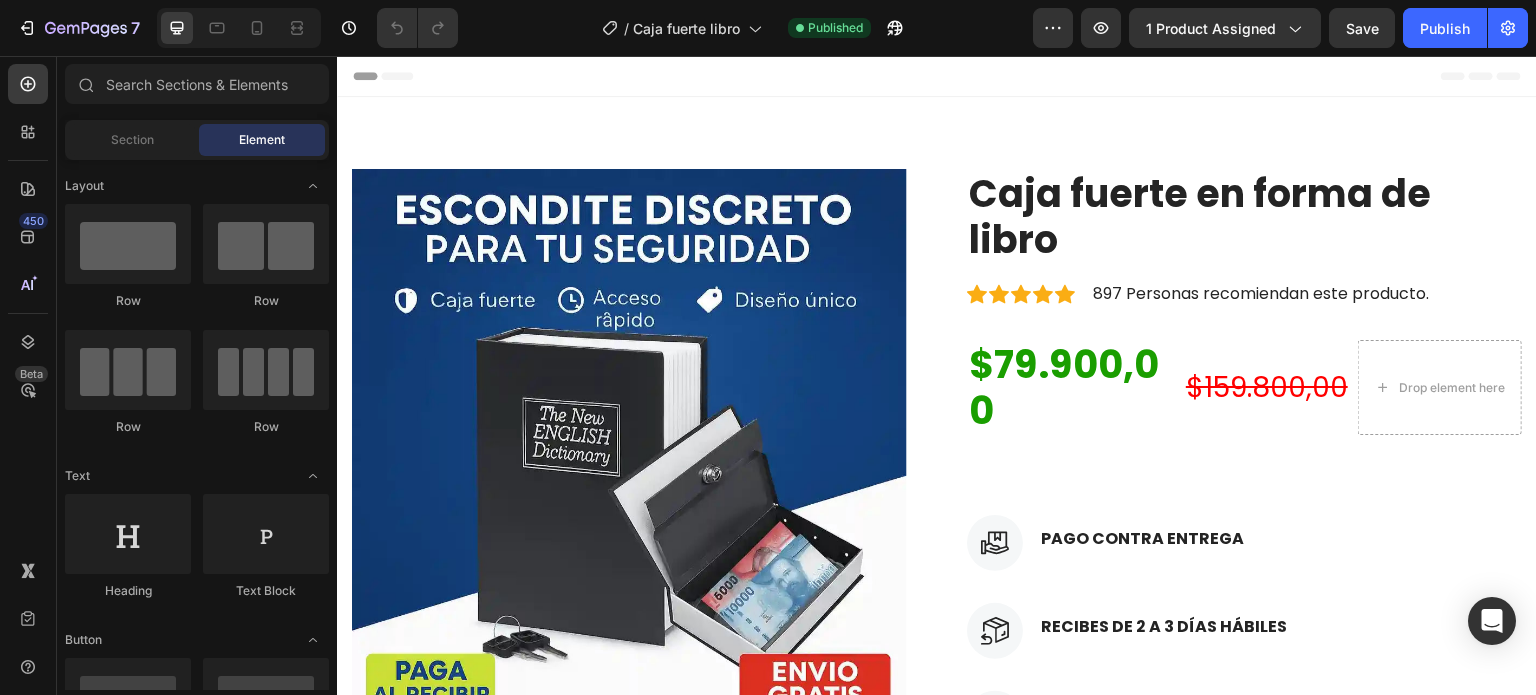 click at bounding box center (629, 446) 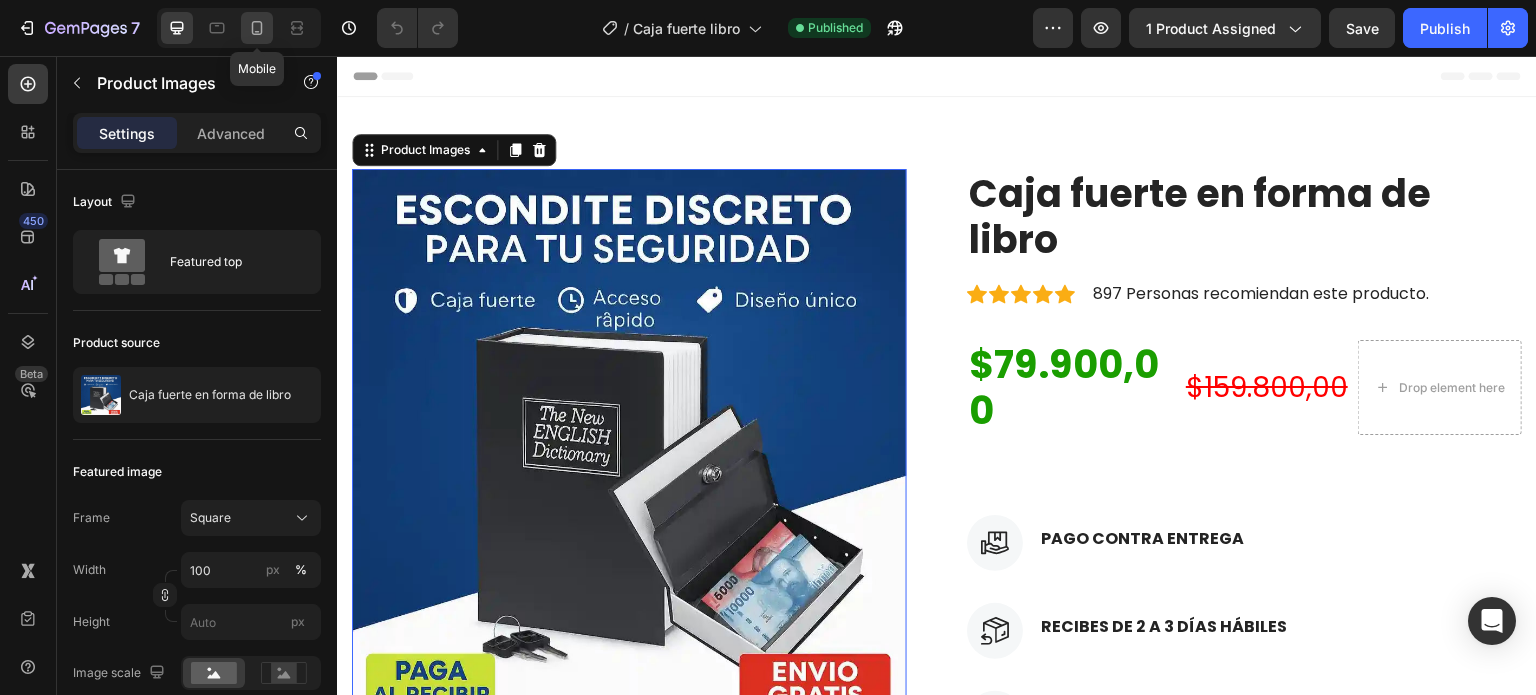 click 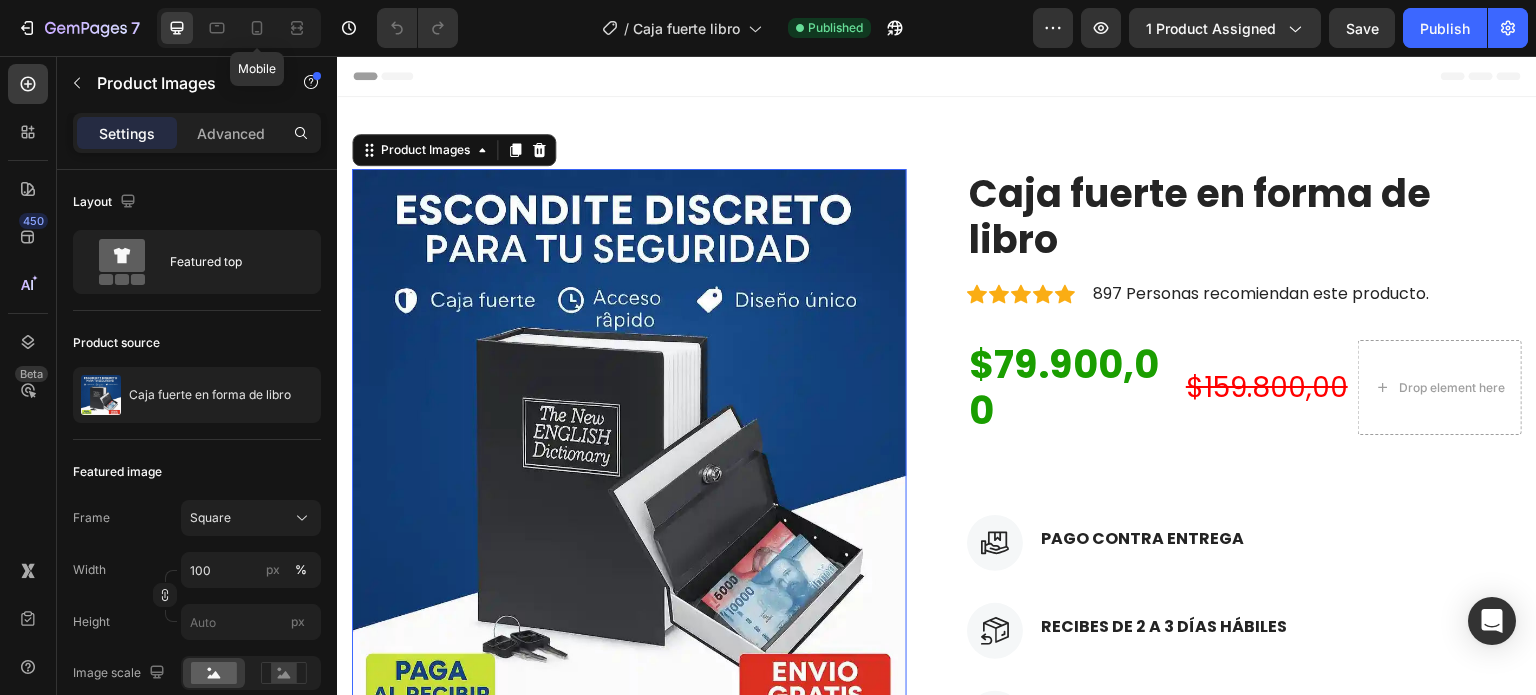 type on "8" 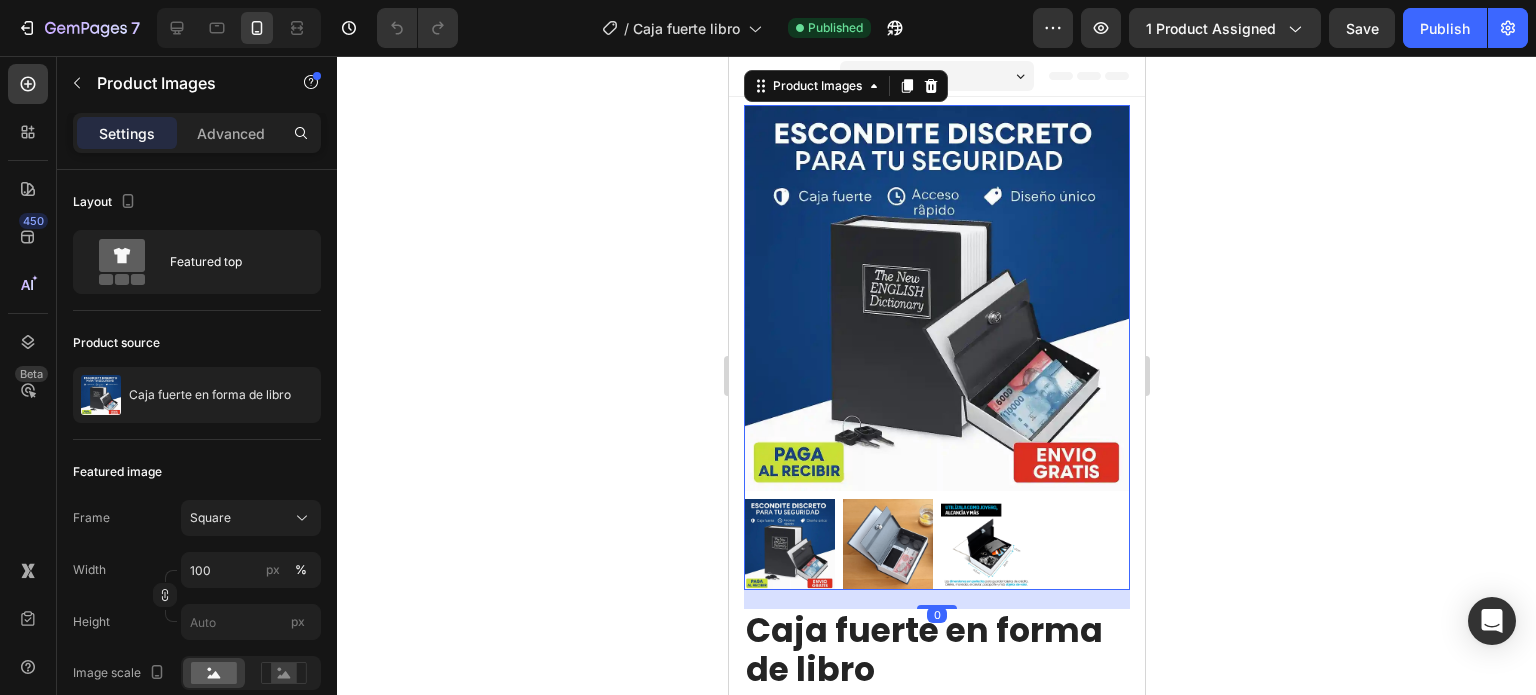 click at bounding box center (936, 298) 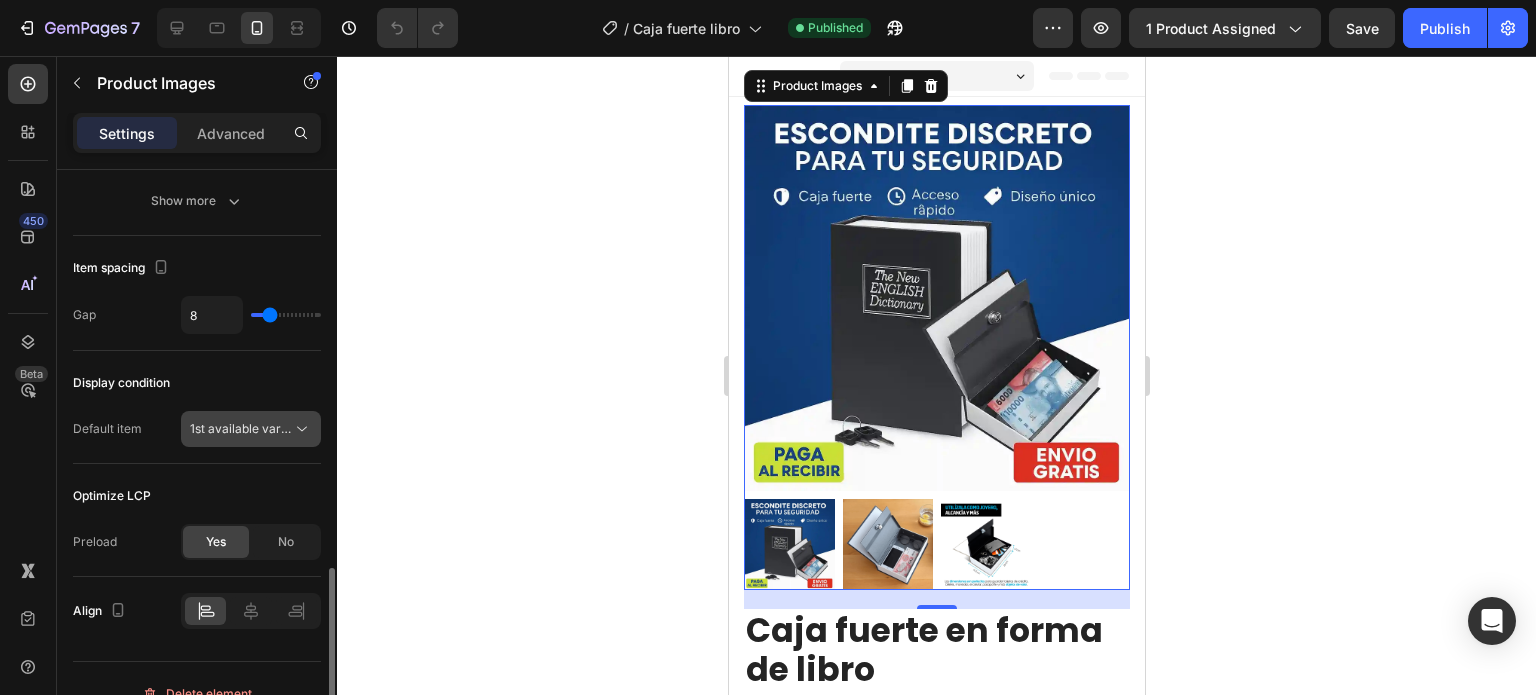 scroll, scrollTop: 1027, scrollLeft: 0, axis: vertical 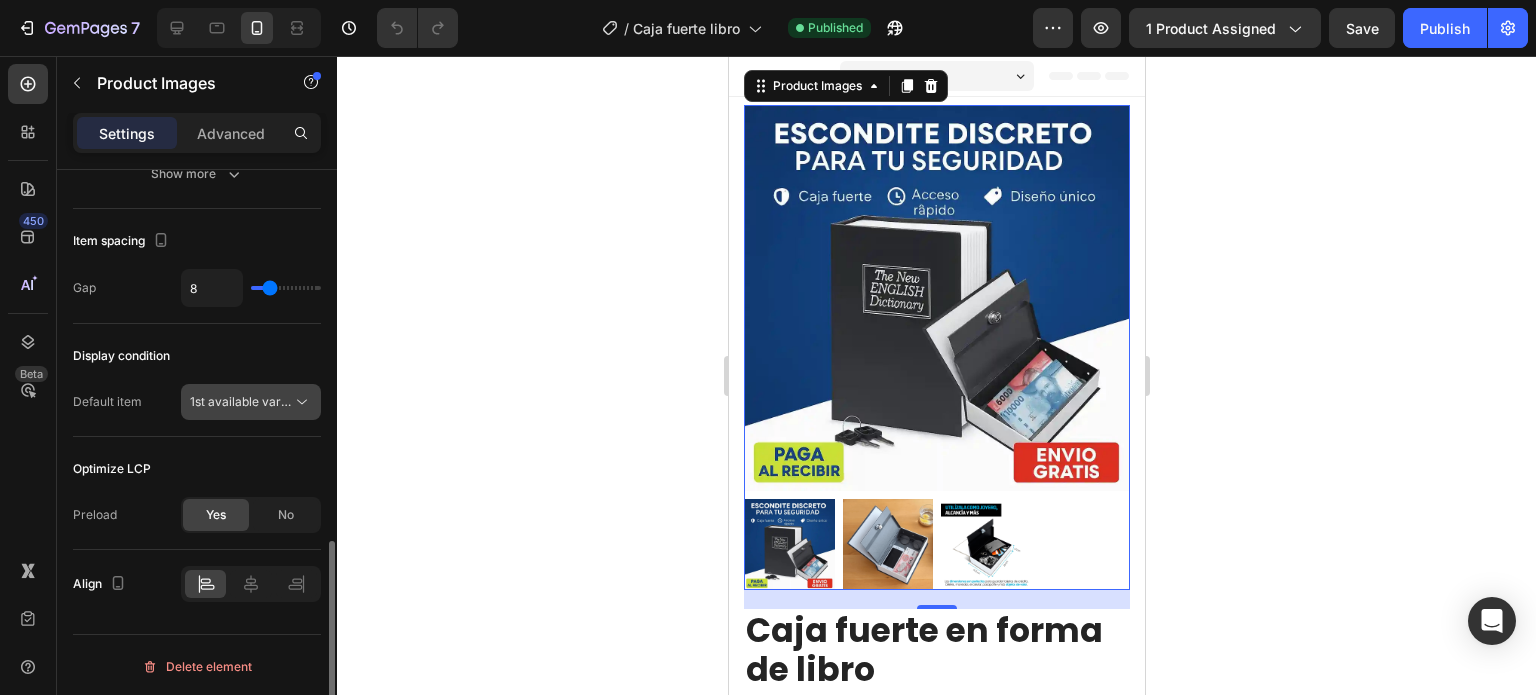 click on "1st available variant" at bounding box center (246, 401) 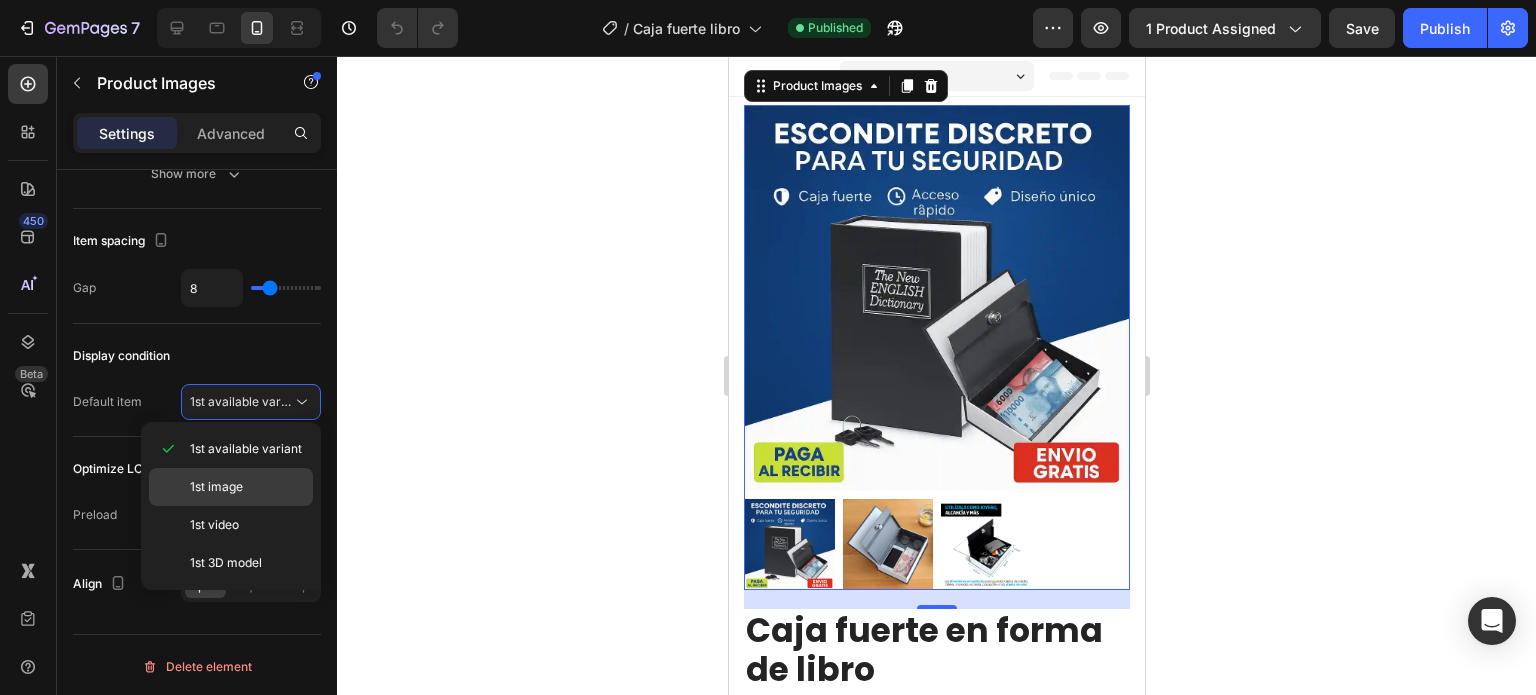 click on "1st image" at bounding box center (247, 487) 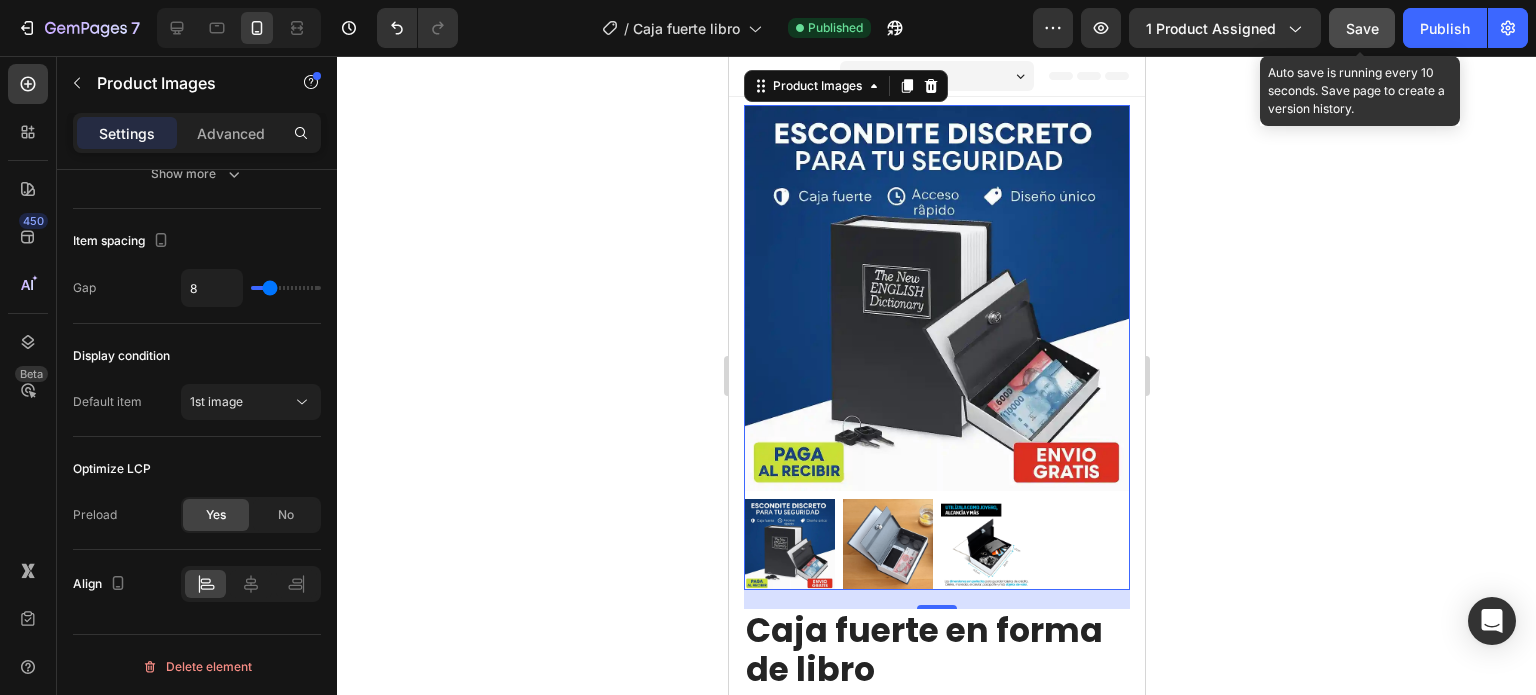 click on "Save" 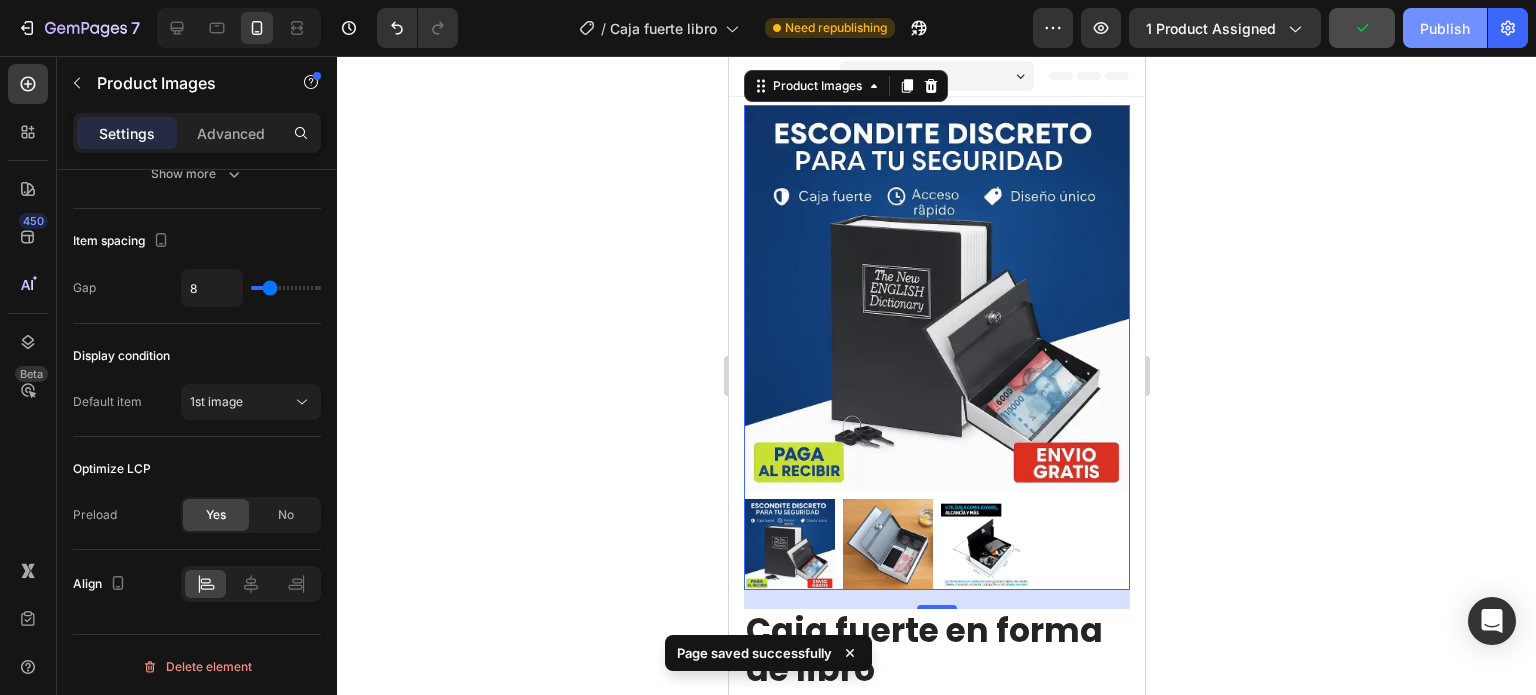 click on "Publish" at bounding box center (1445, 28) 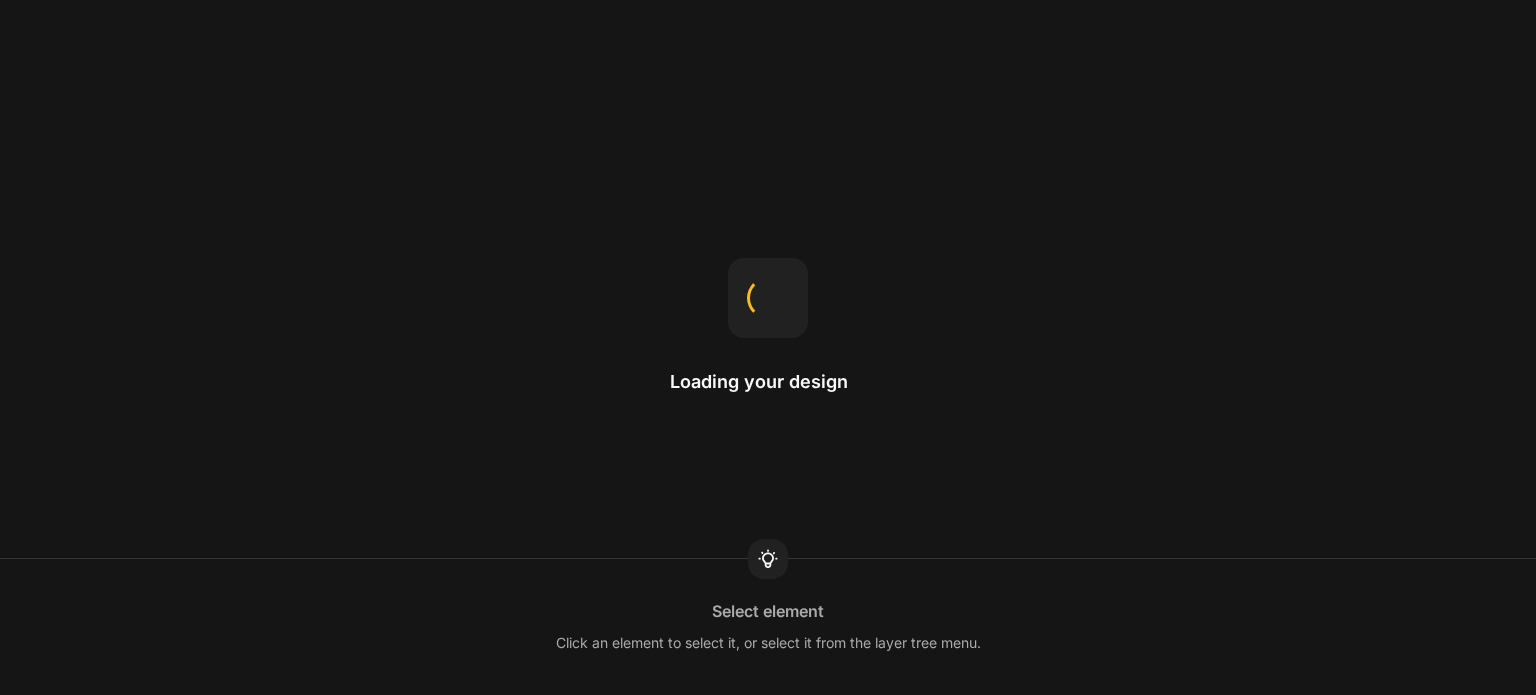scroll, scrollTop: 0, scrollLeft: 0, axis: both 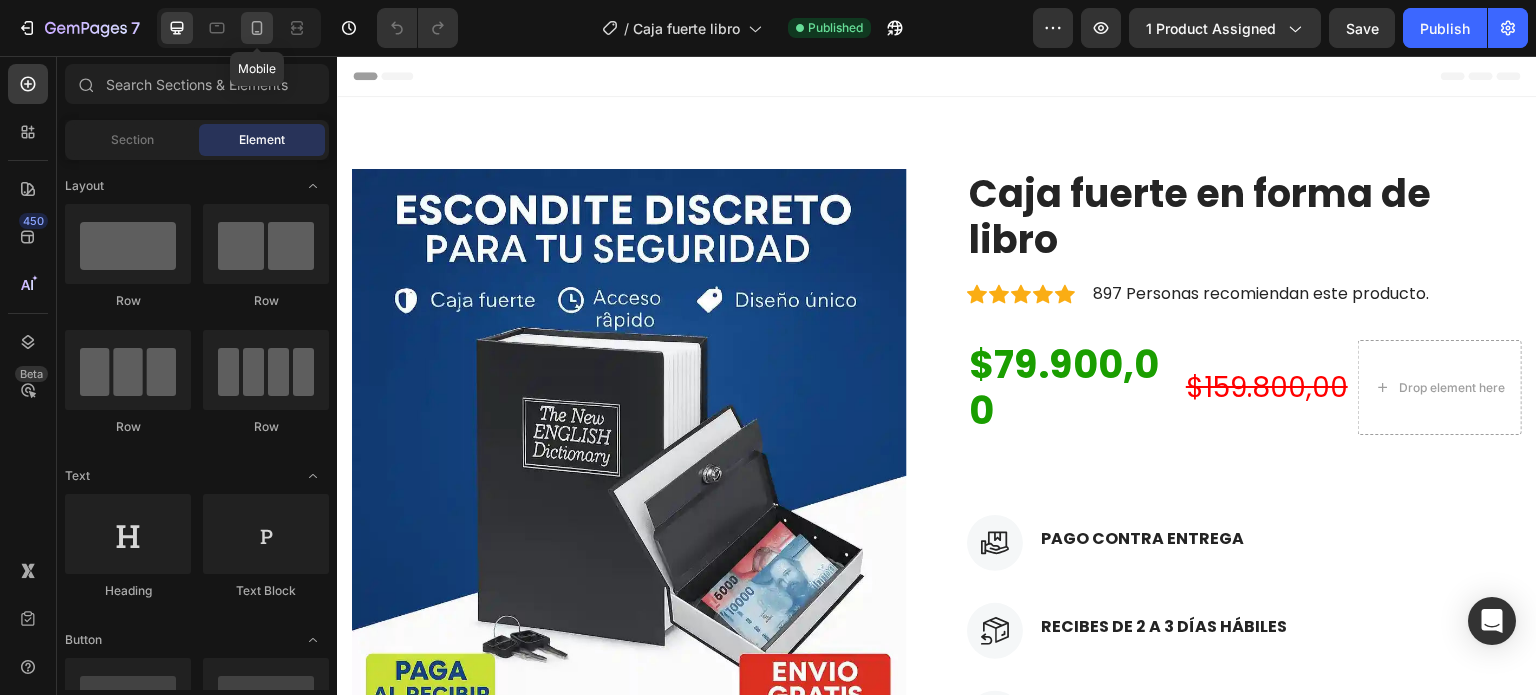 click 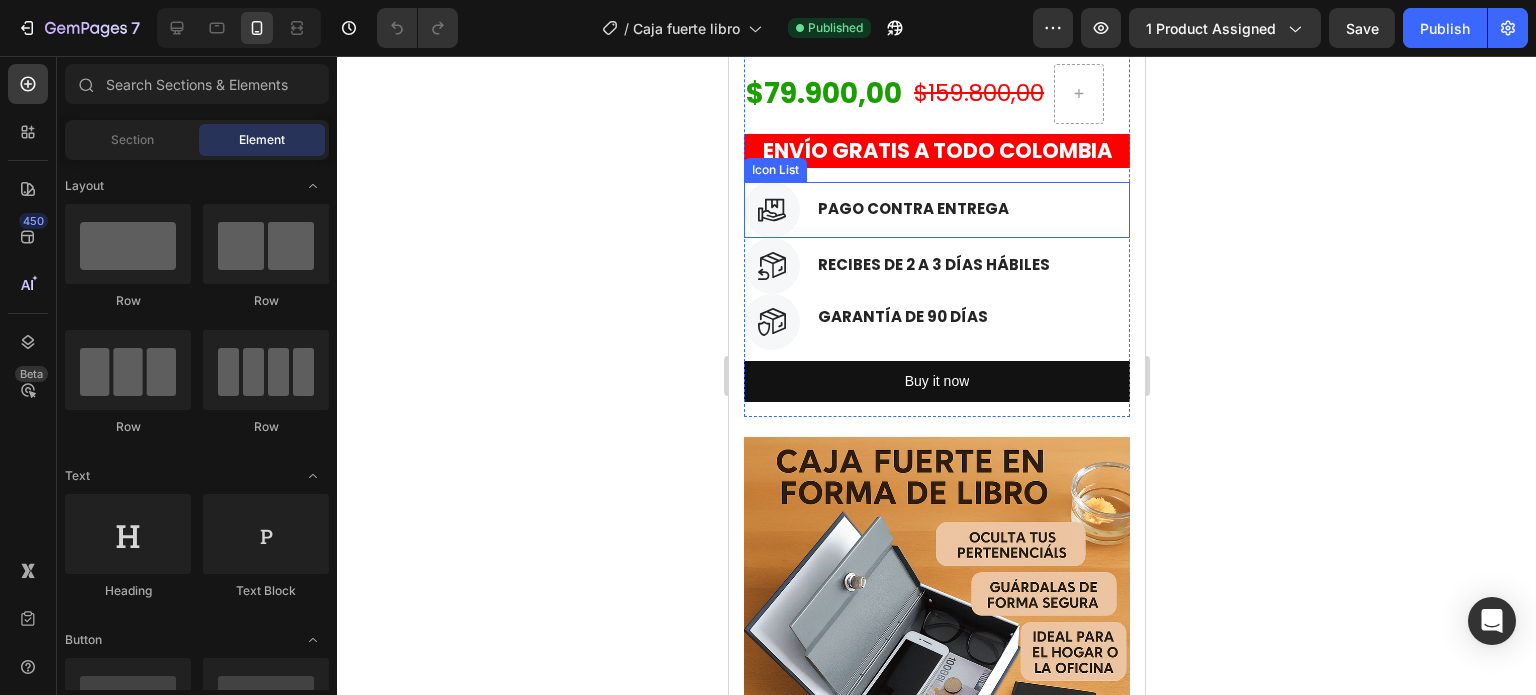 click at bounding box center [936, 630] 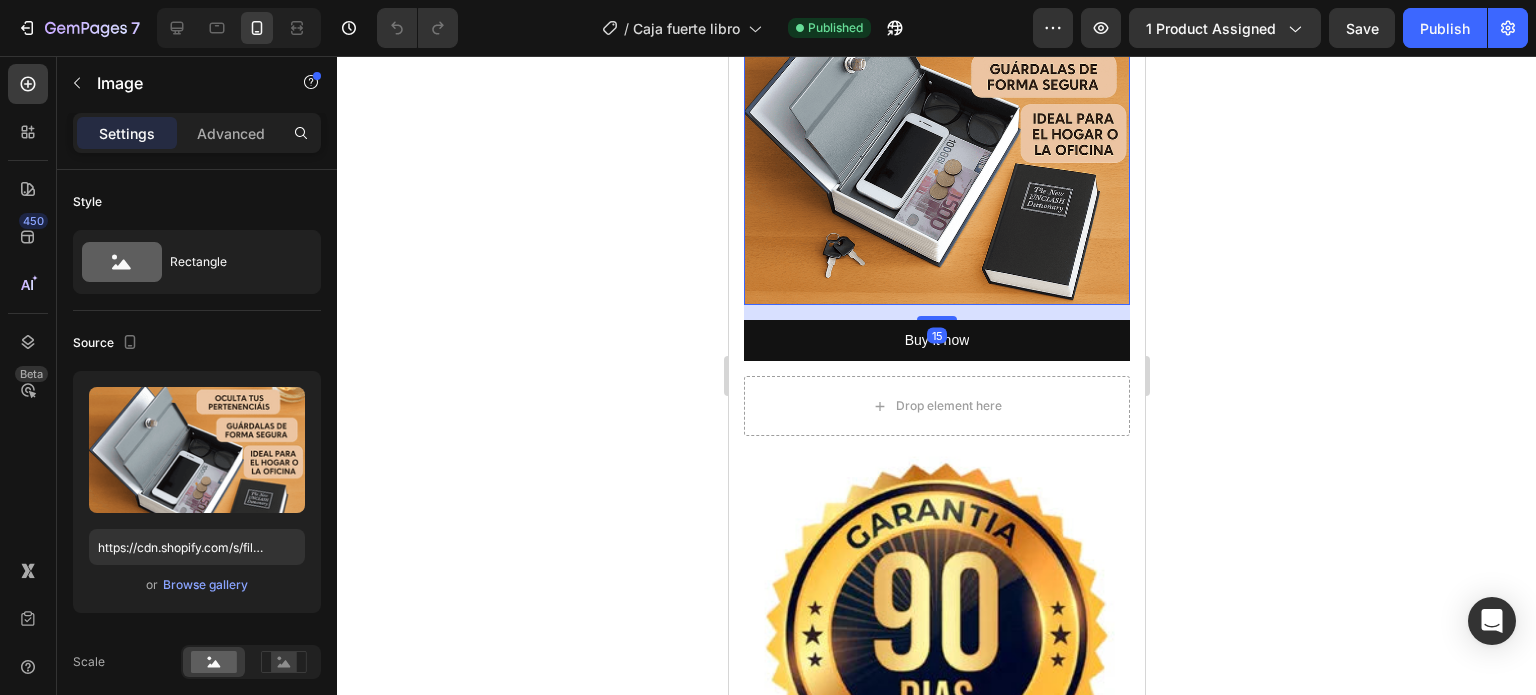 scroll, scrollTop: 787, scrollLeft: 0, axis: vertical 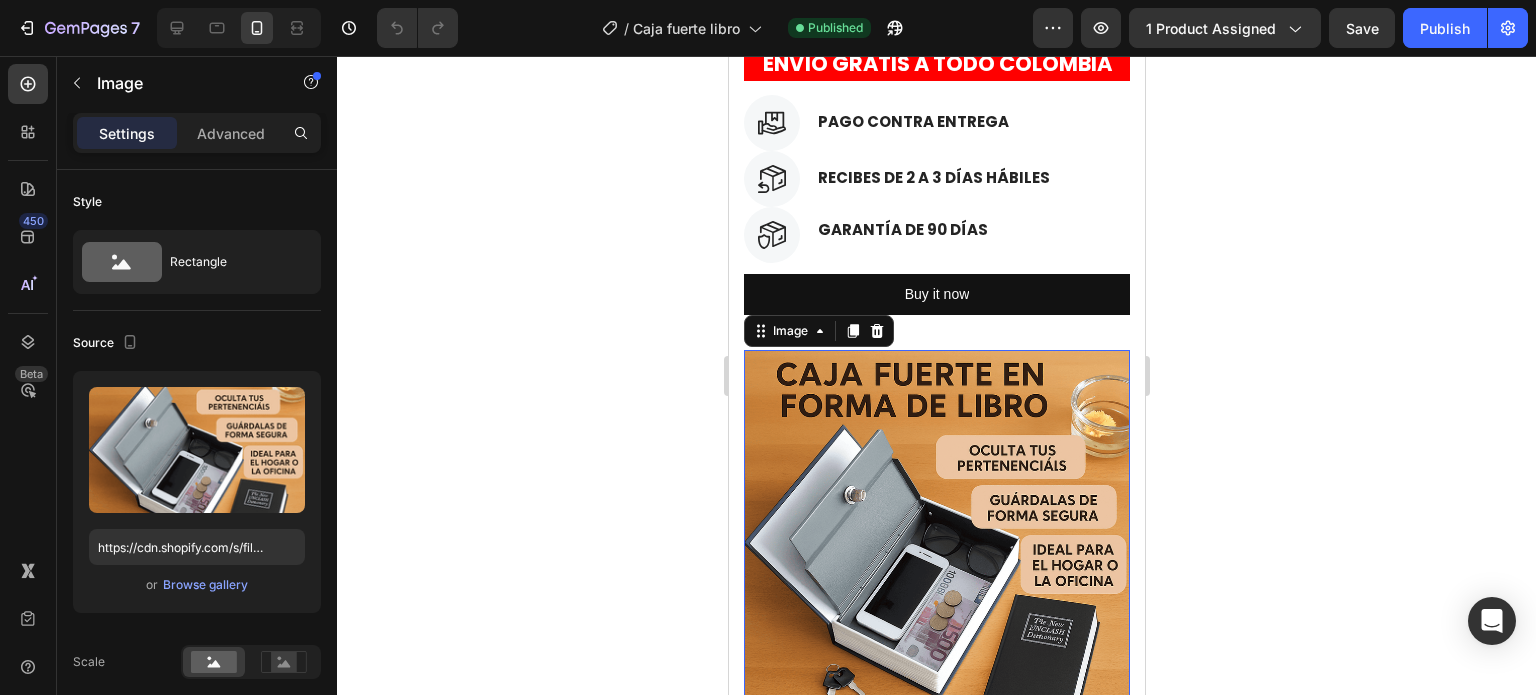 click at bounding box center [852, 331] 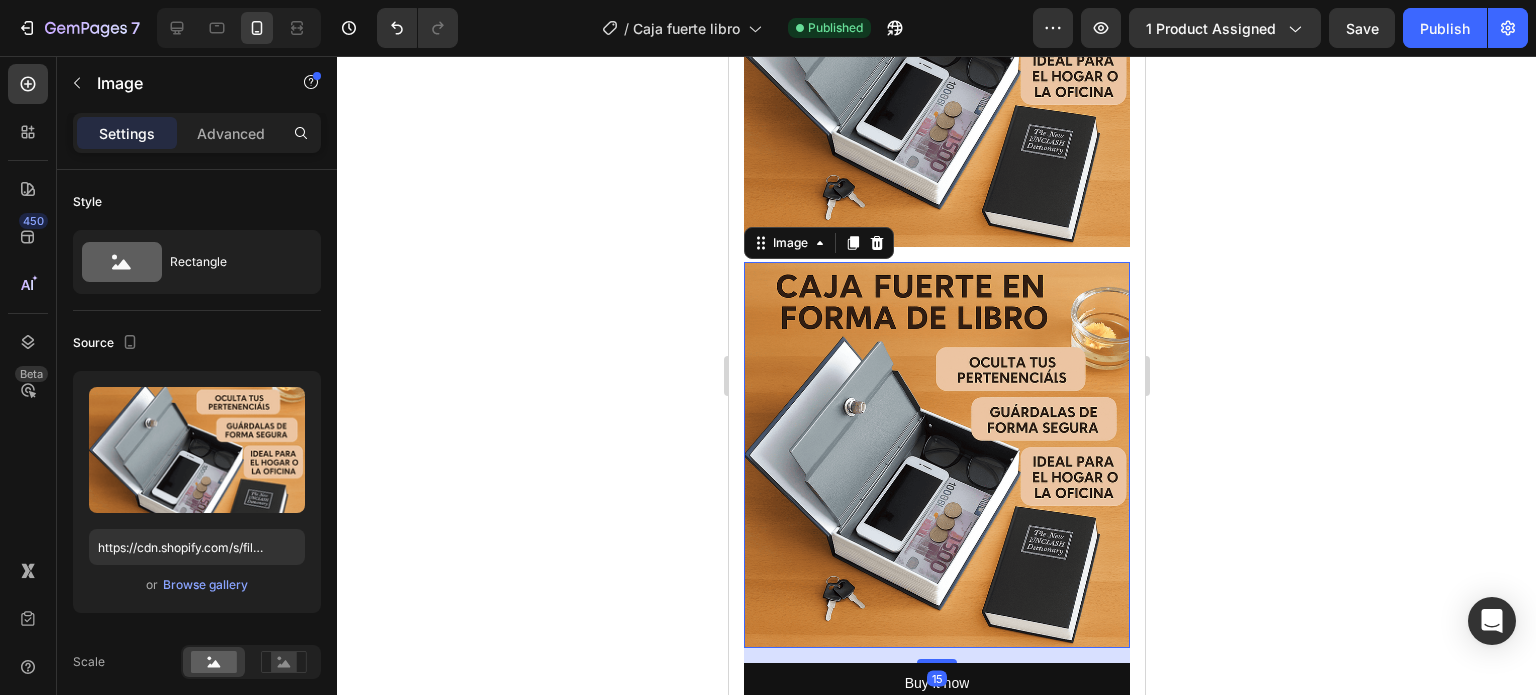 click at bounding box center [936, 54] 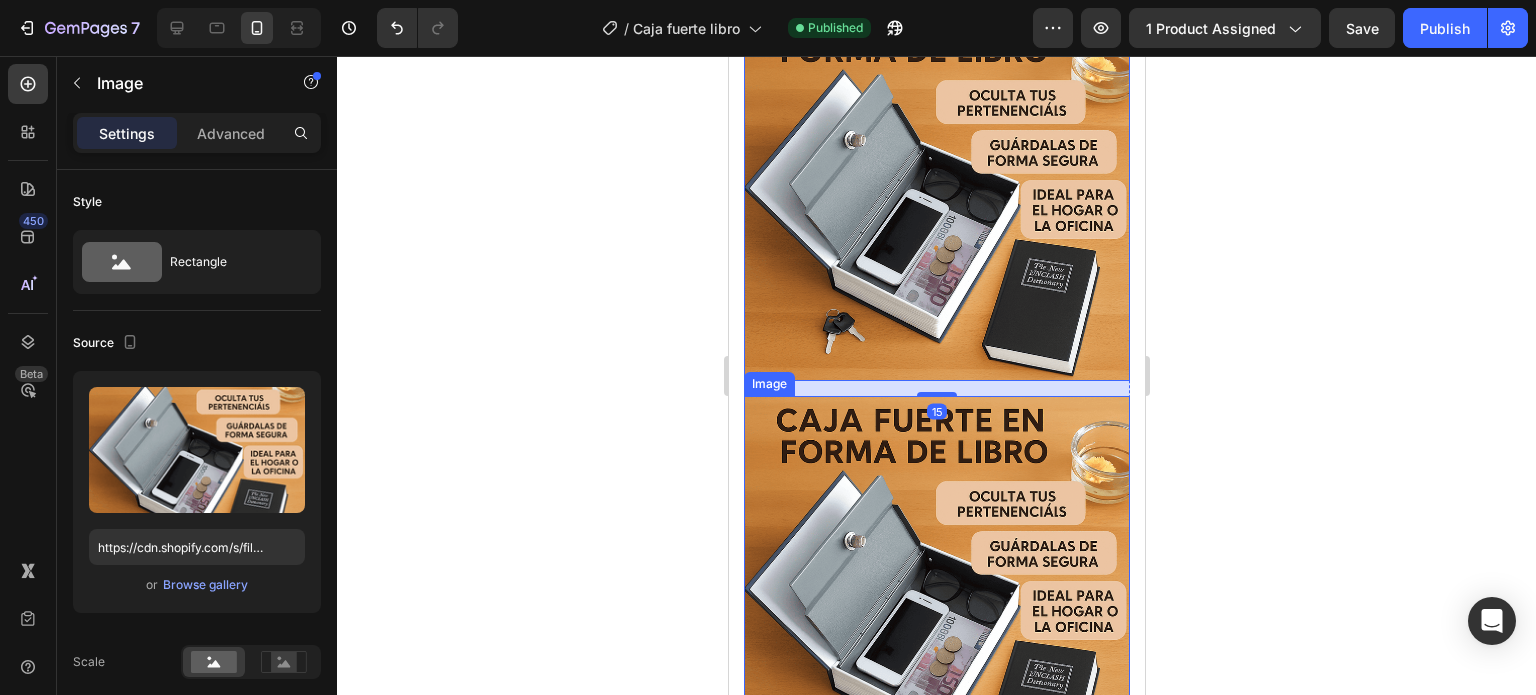 scroll, scrollTop: 952, scrollLeft: 0, axis: vertical 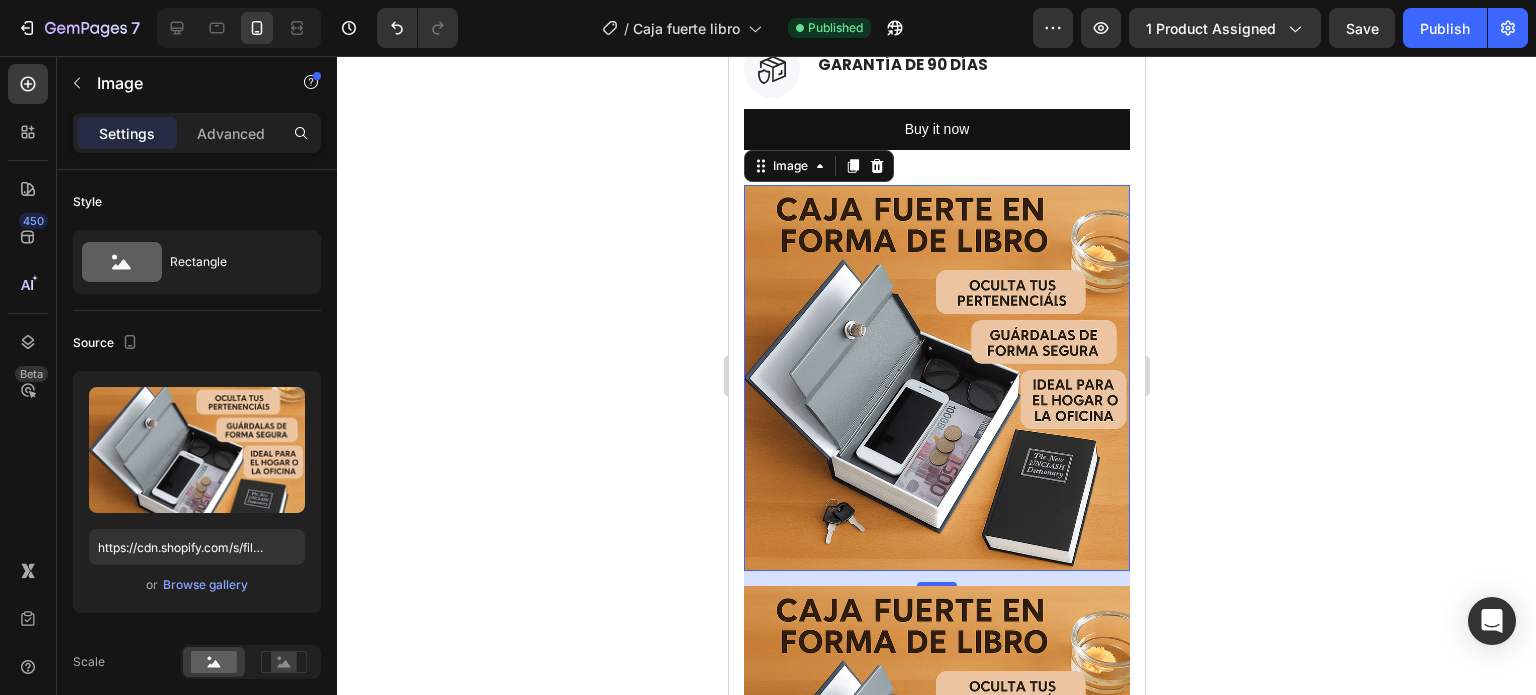 click at bounding box center [936, 378] 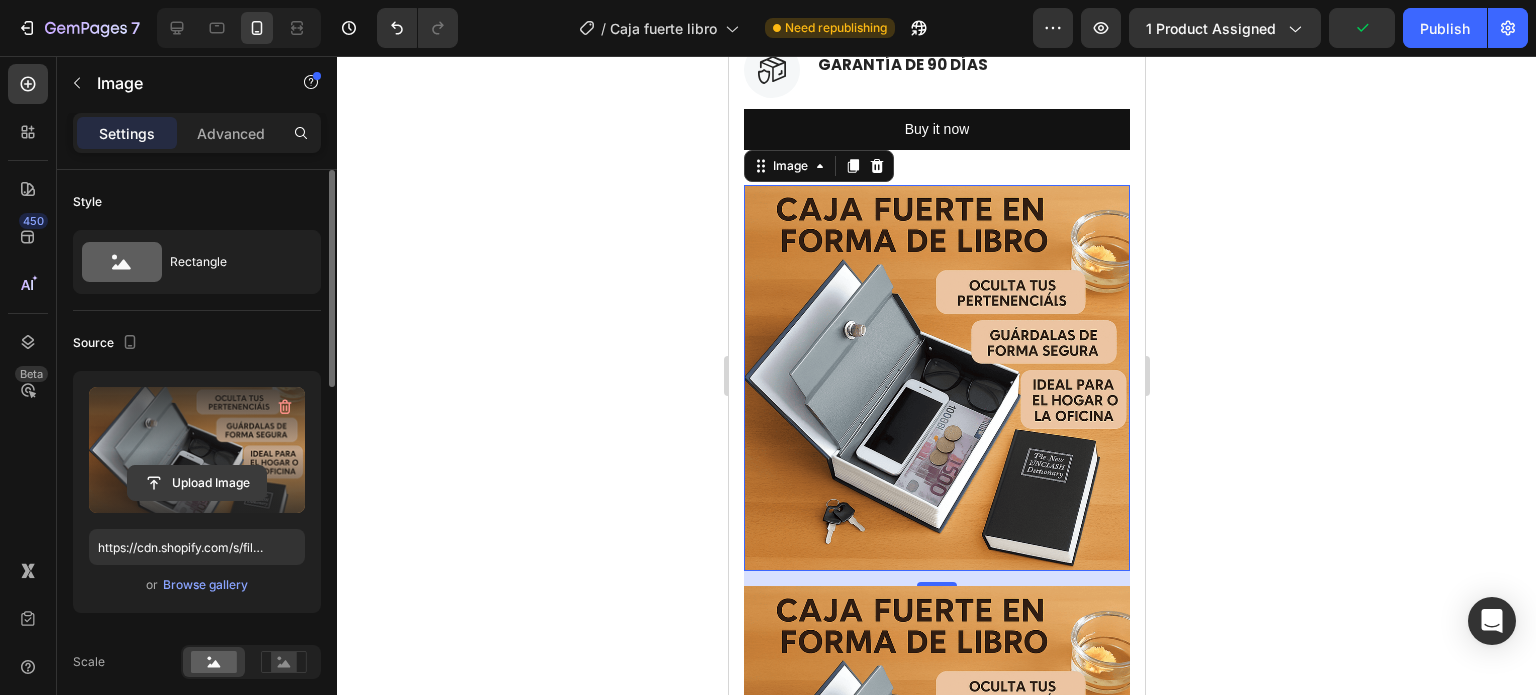 click 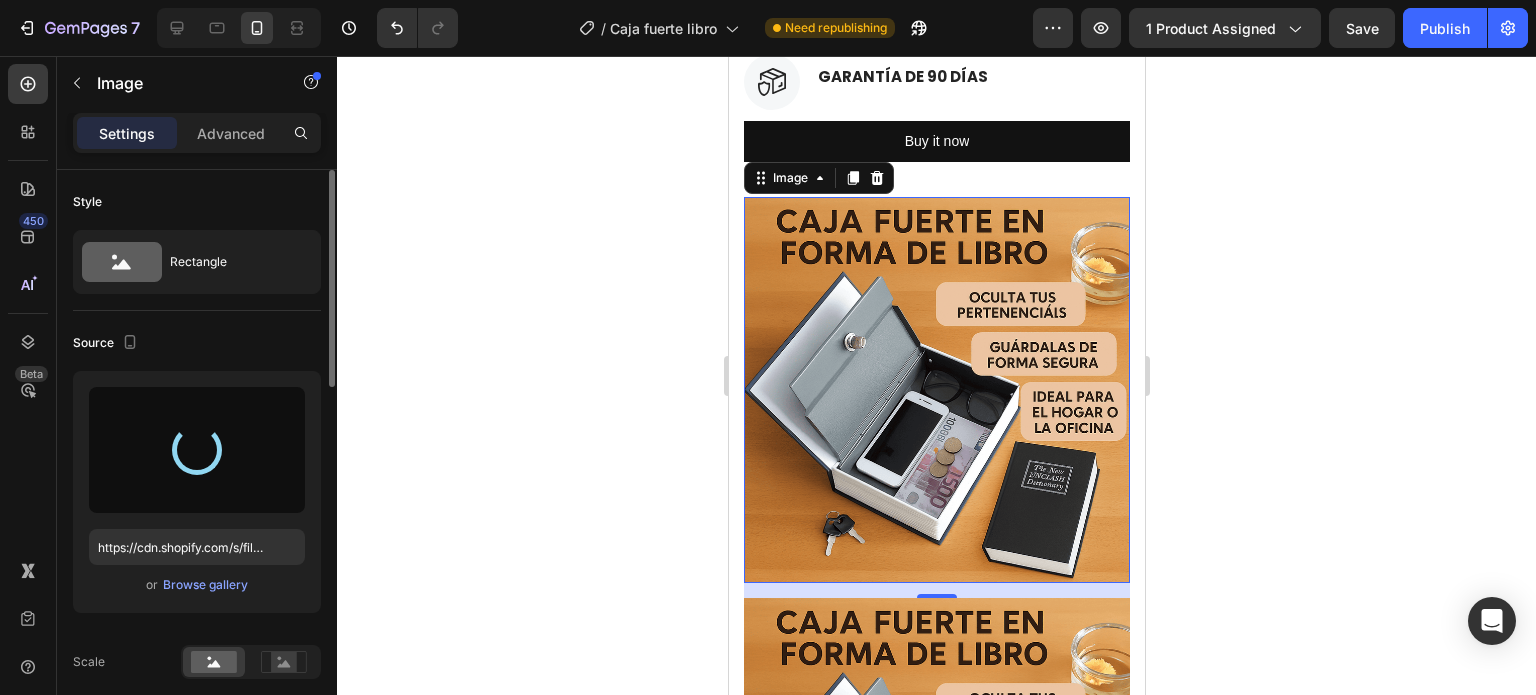 scroll, scrollTop: 940, scrollLeft: 0, axis: vertical 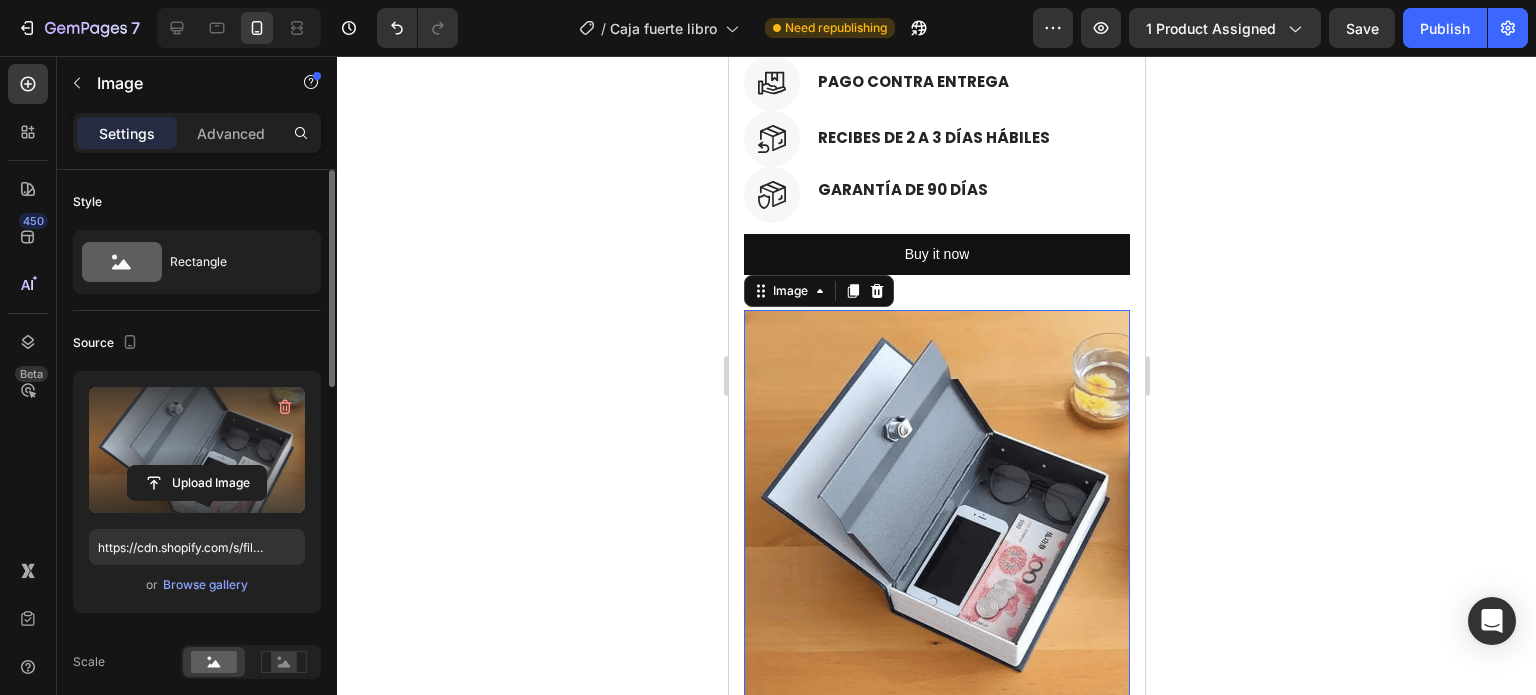 click at bounding box center [936, 503] 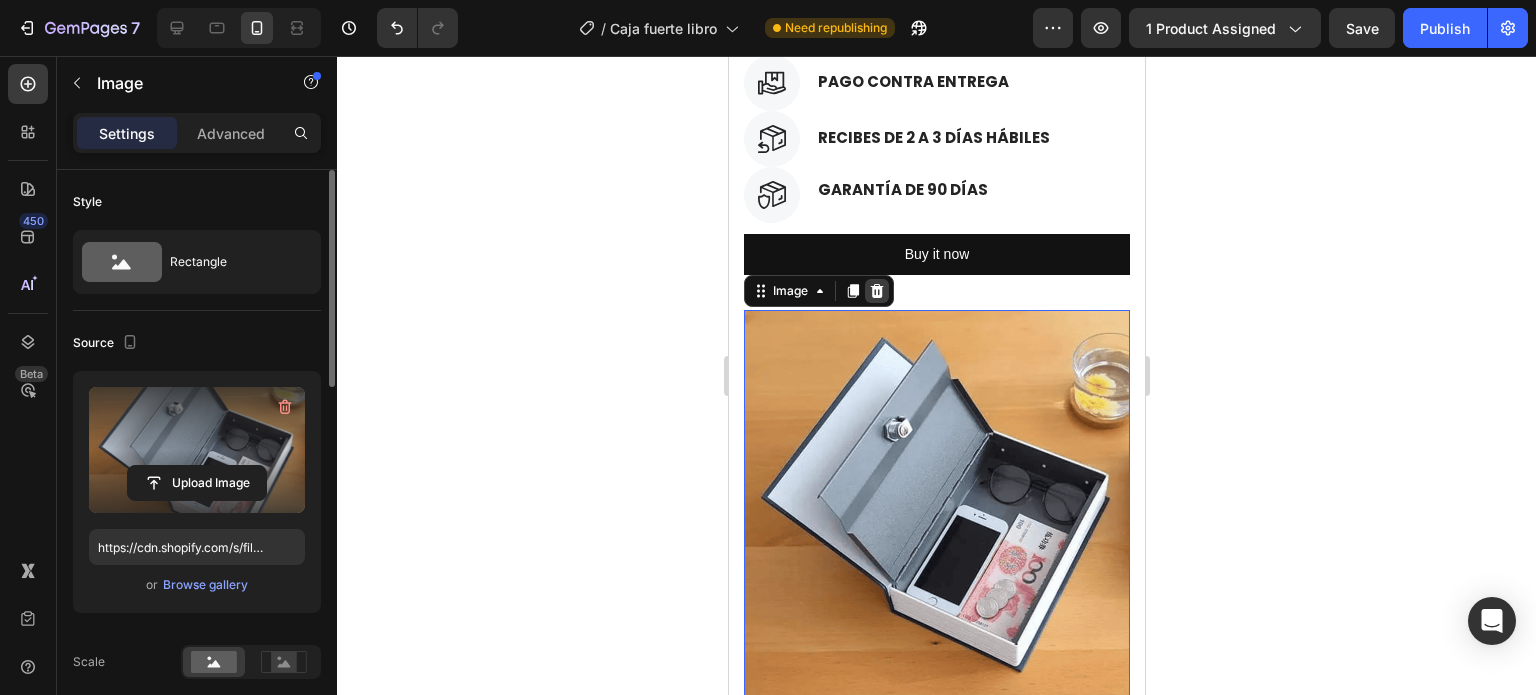 click 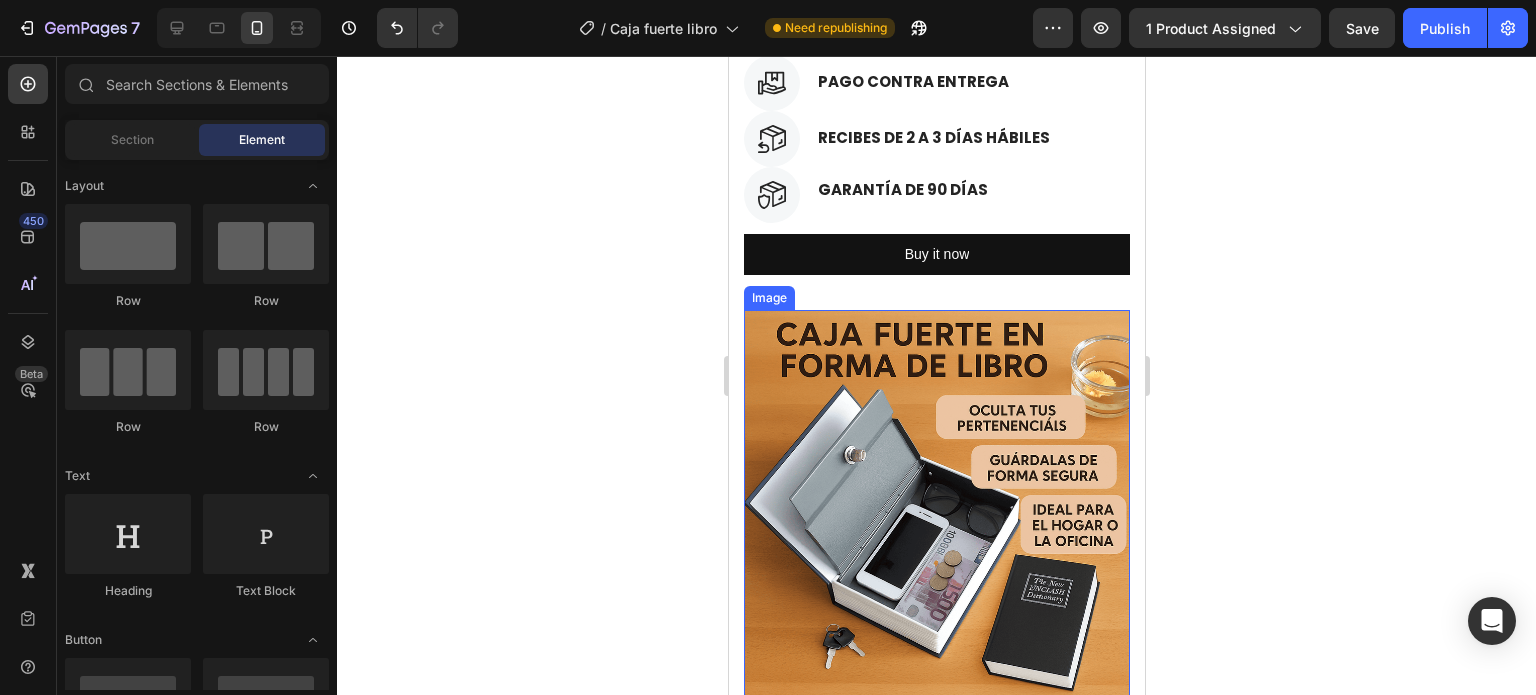 scroll, scrollTop: 927, scrollLeft: 0, axis: vertical 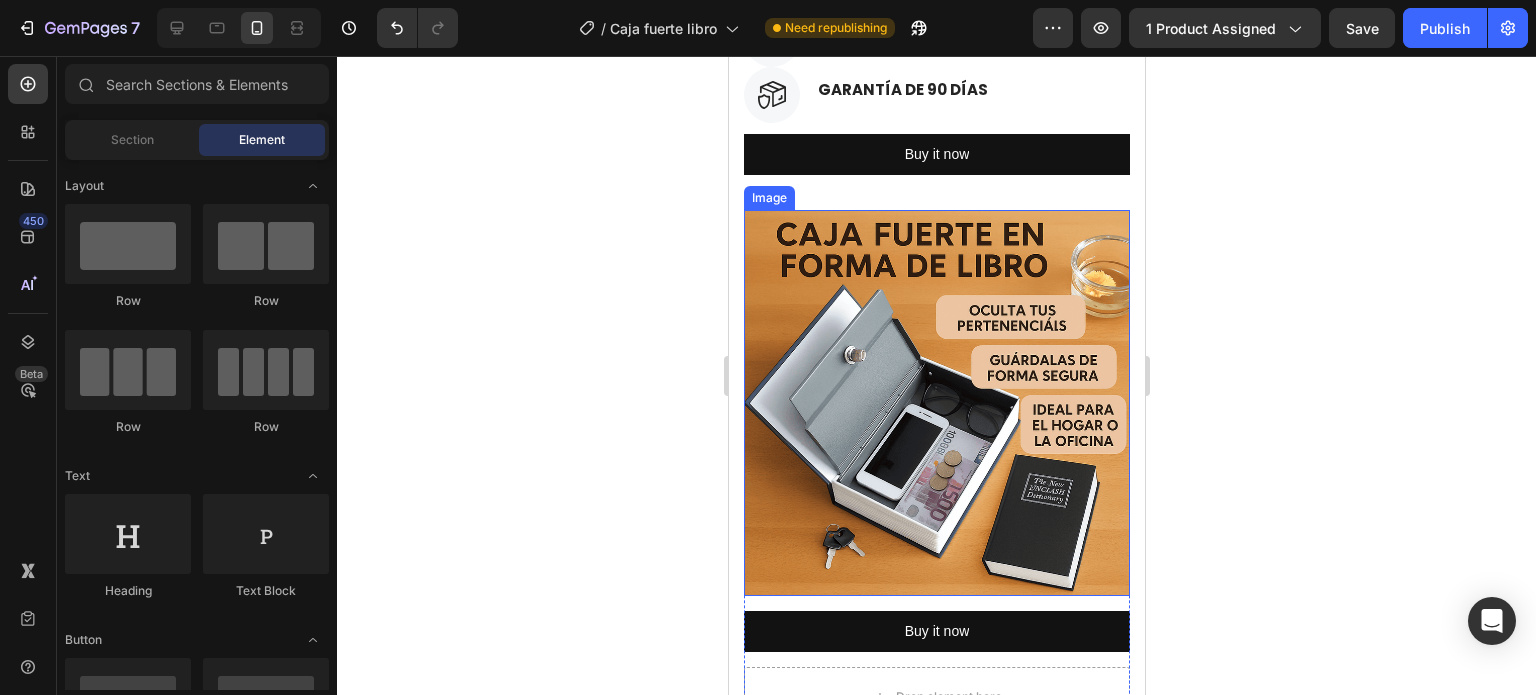 click at bounding box center (936, 403) 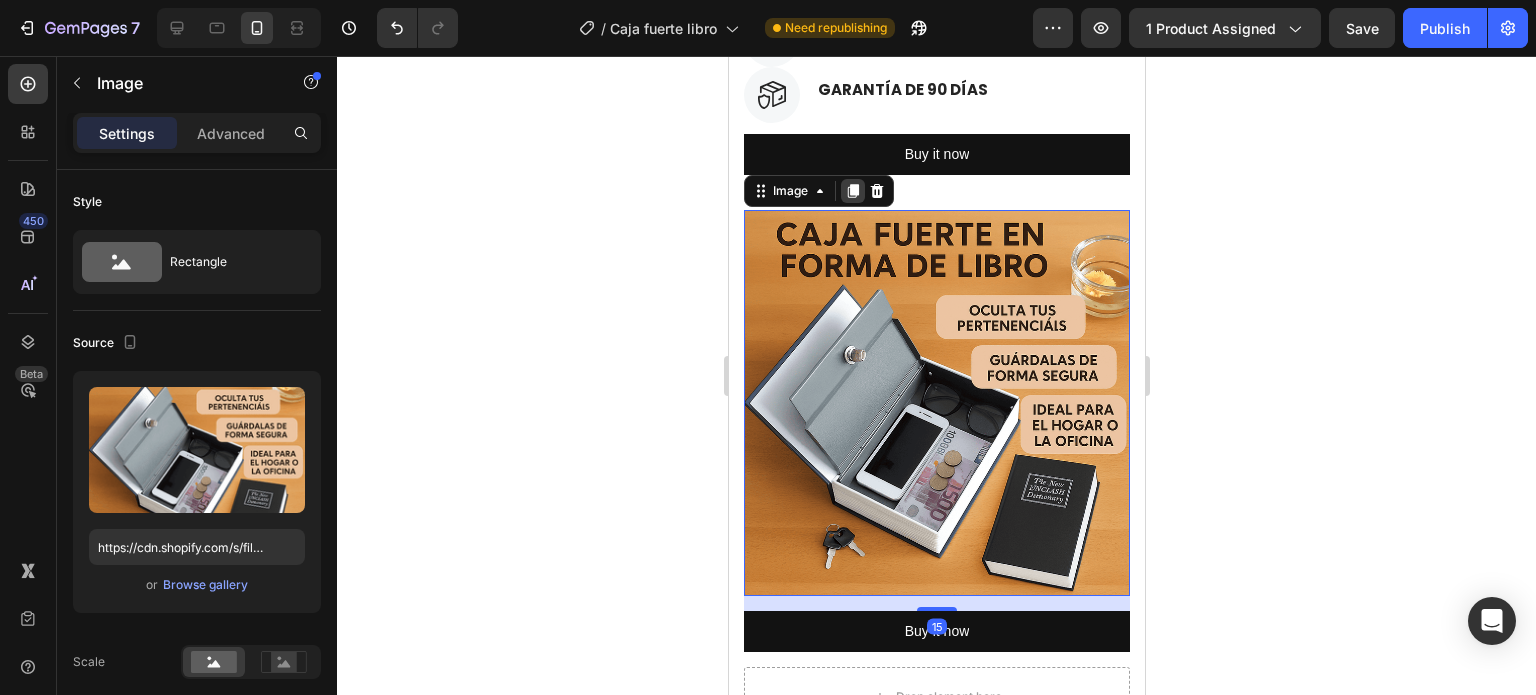 click 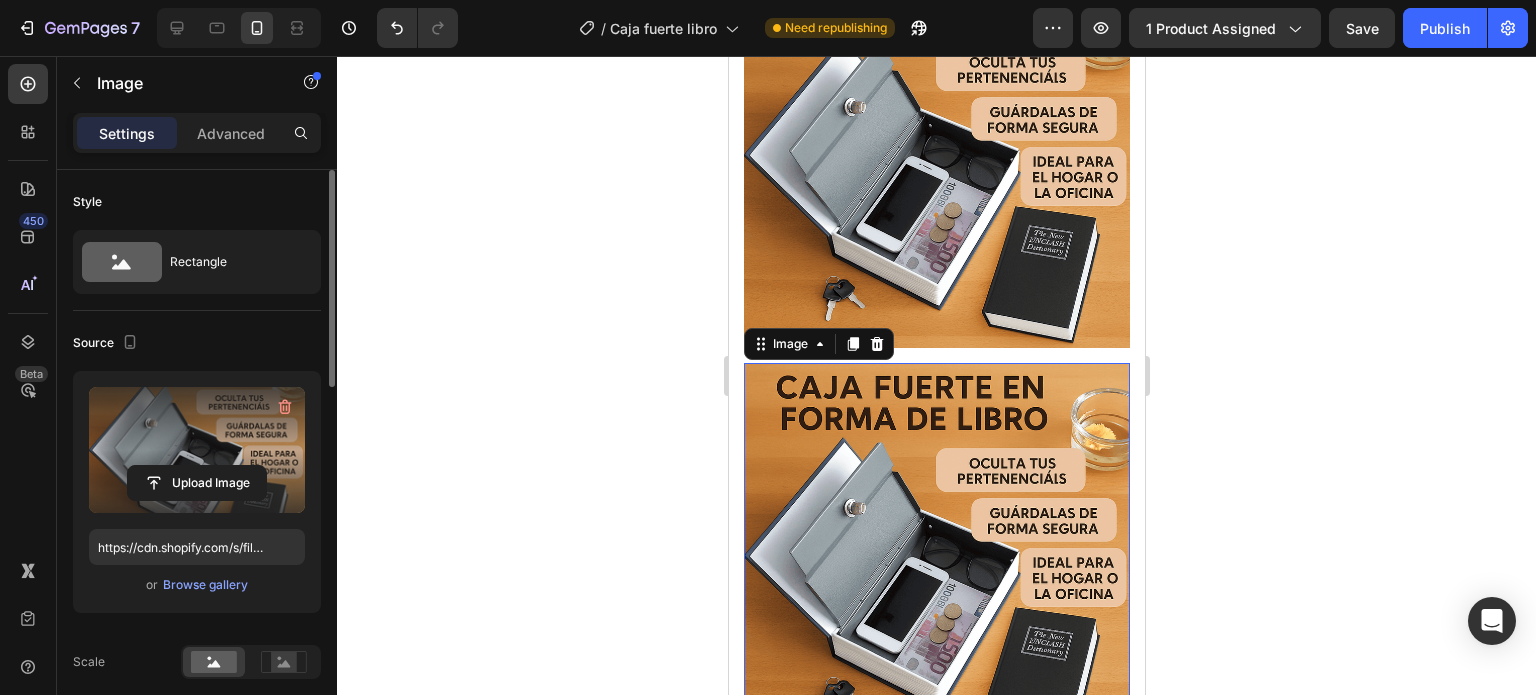 scroll, scrollTop: 1378, scrollLeft: 0, axis: vertical 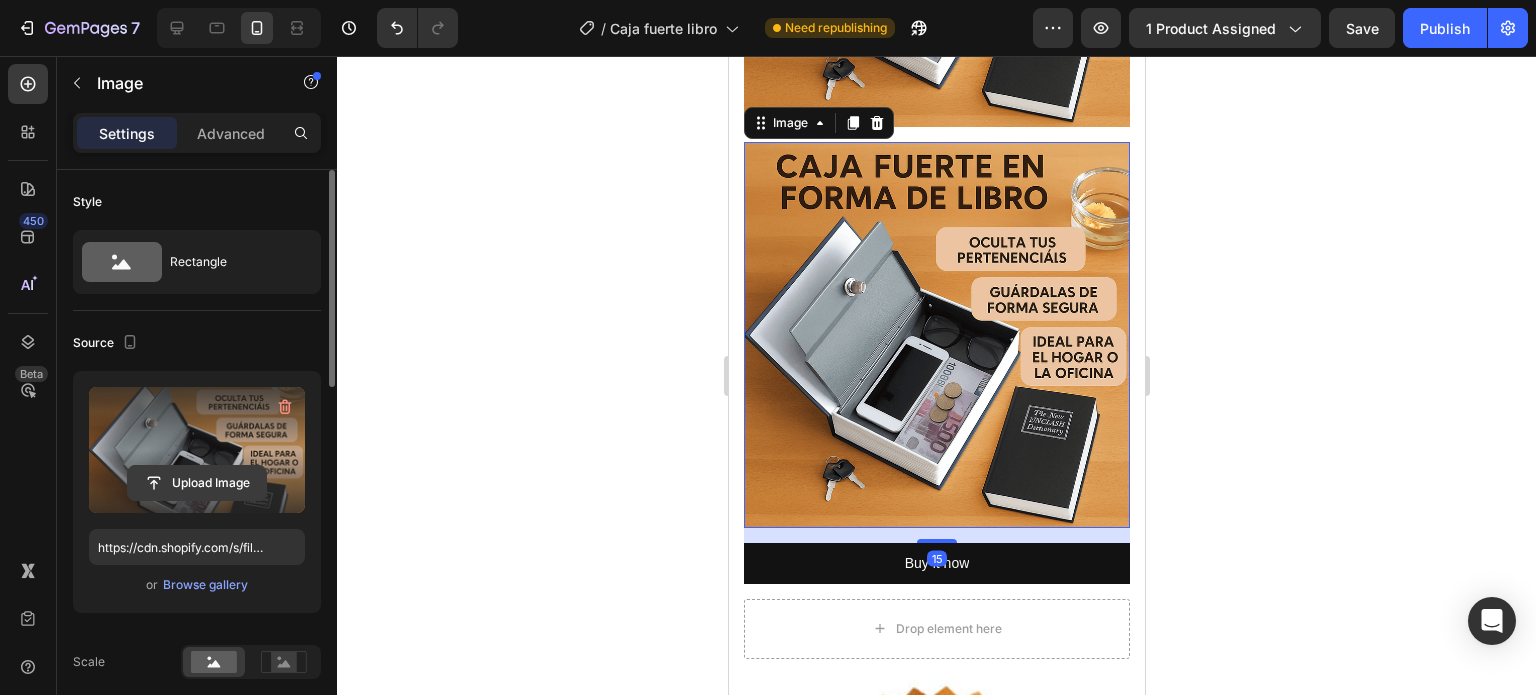 click 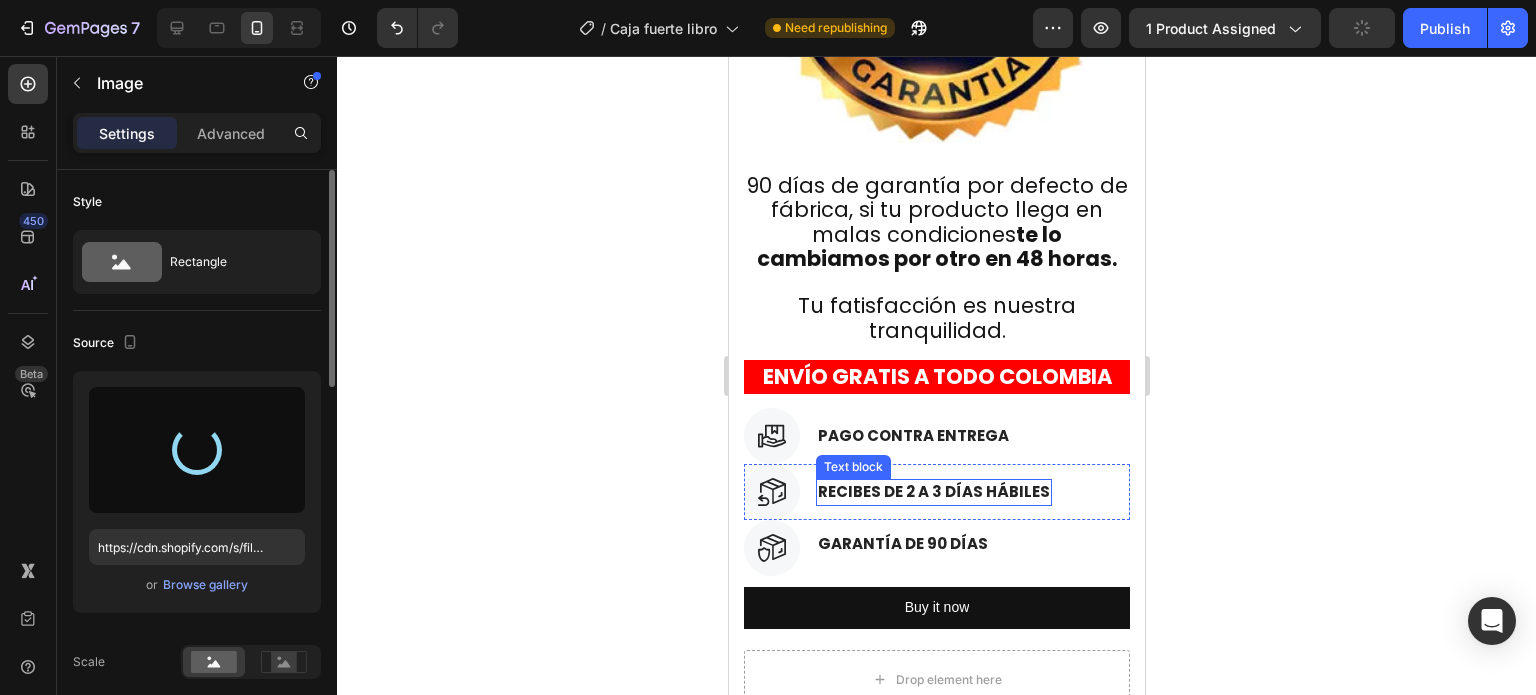 type on "https://cdn.shopify.com/s/files/1/0654/1298/8972/files/gempages_542273859408102404-e560f4ce-d57e-4387-a647-6f2a3025cdb1.jpg" 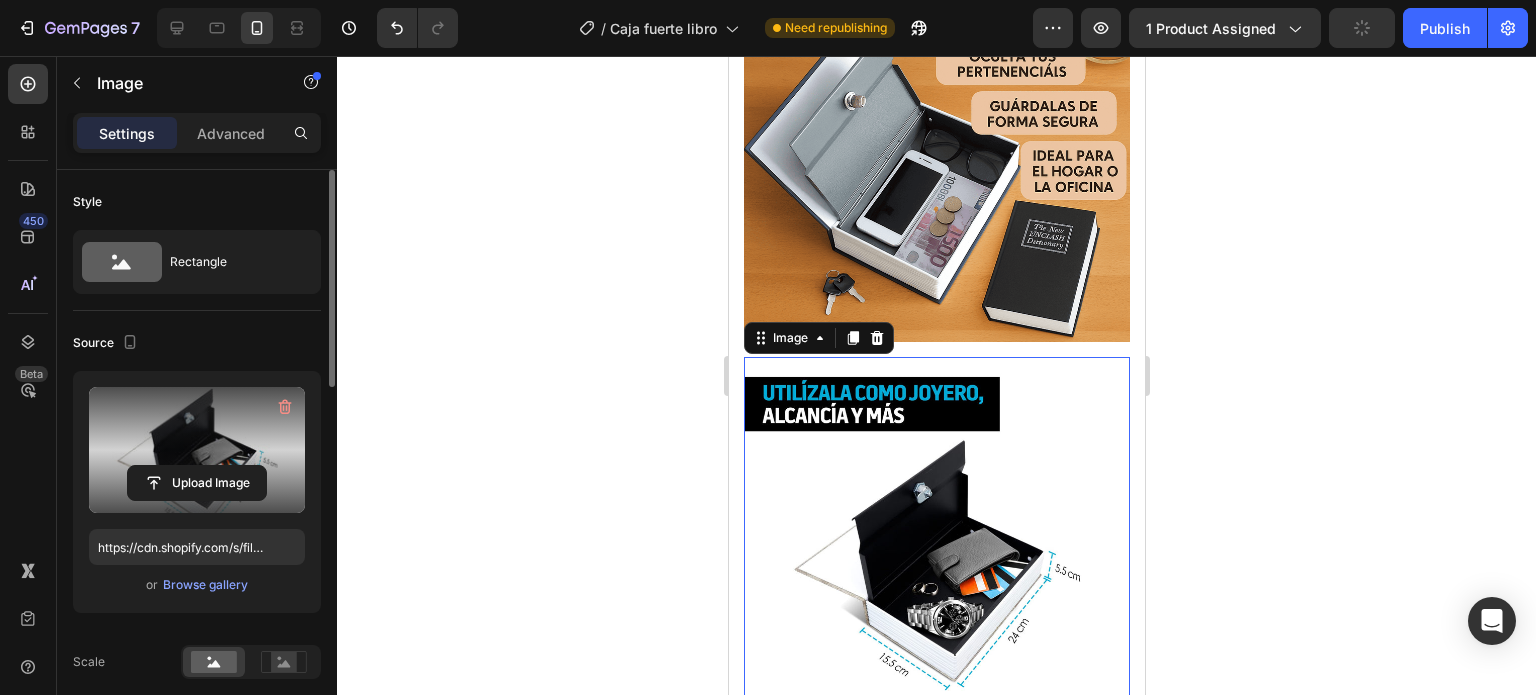 scroll, scrollTop: 1352, scrollLeft: 0, axis: vertical 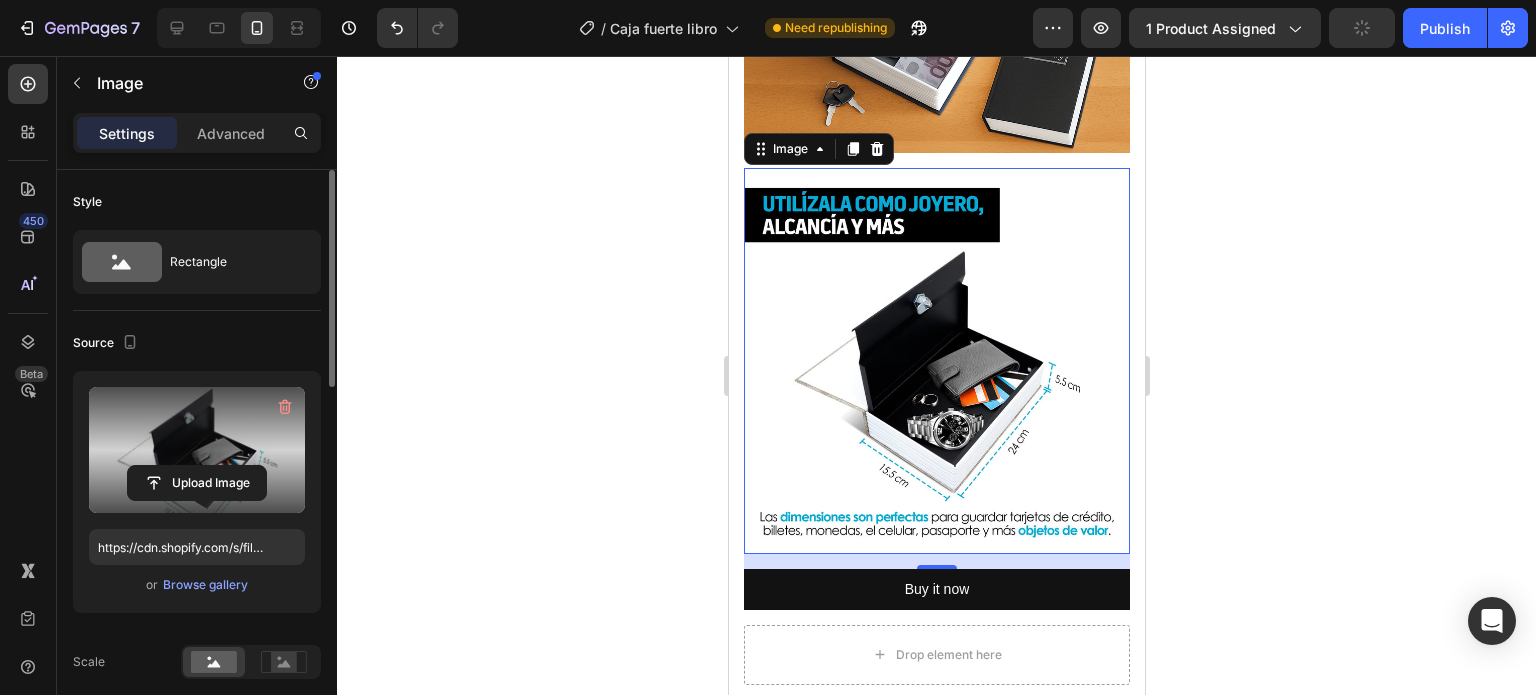 click 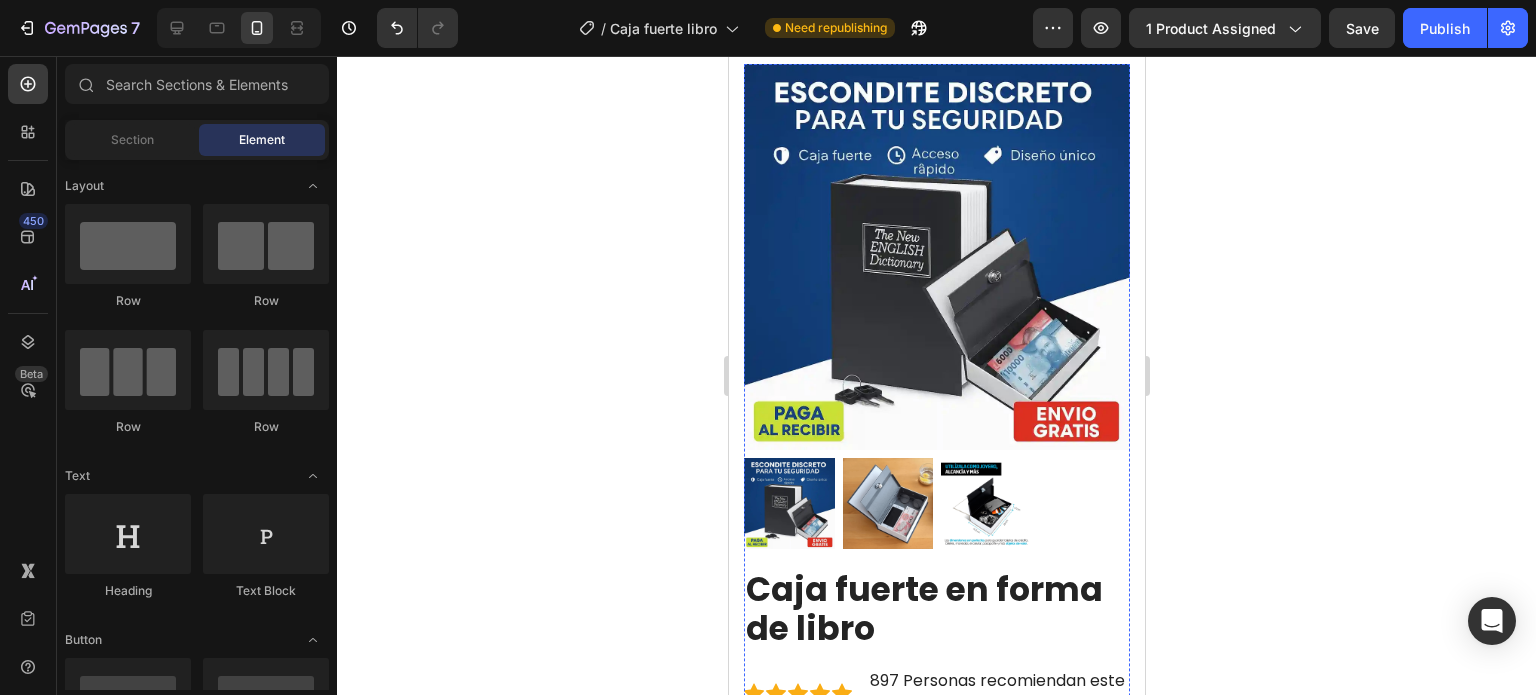 scroll, scrollTop: 40, scrollLeft: 0, axis: vertical 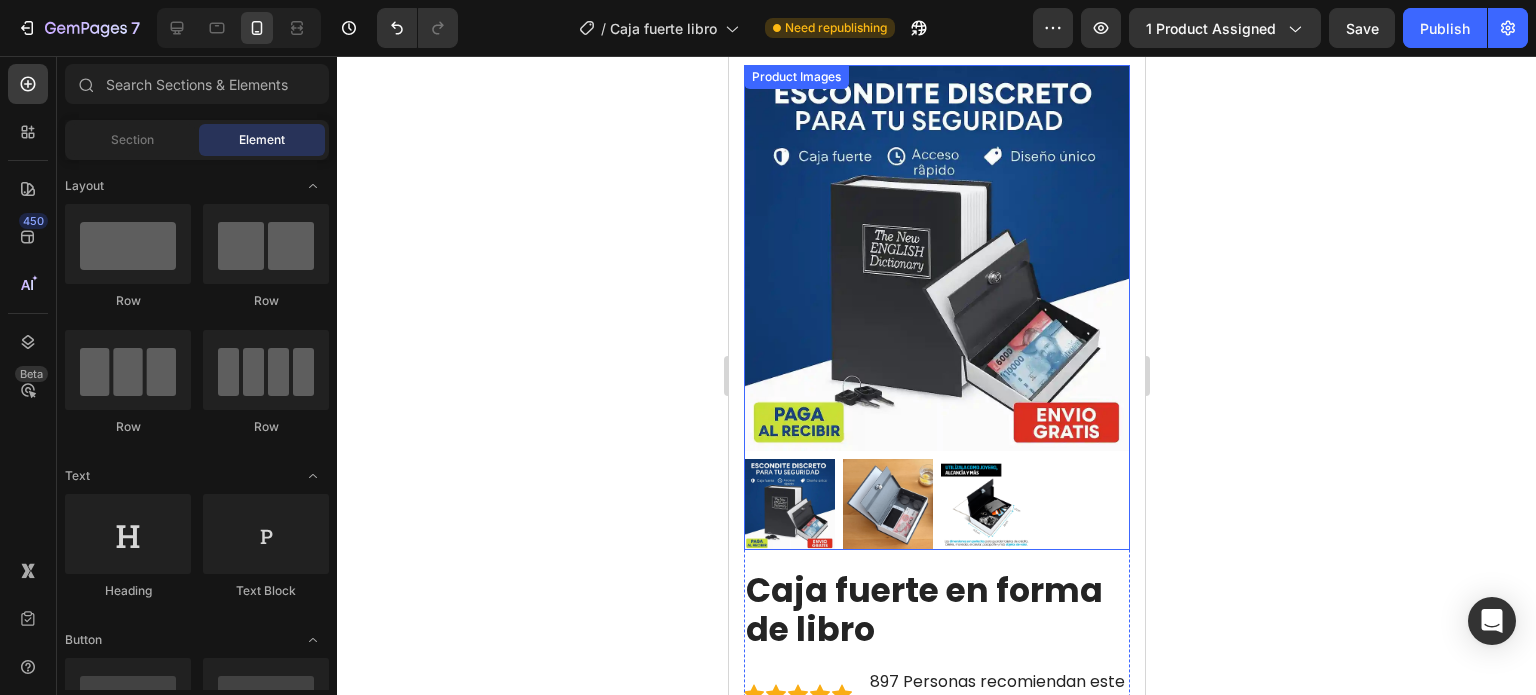 click at bounding box center (936, 258) 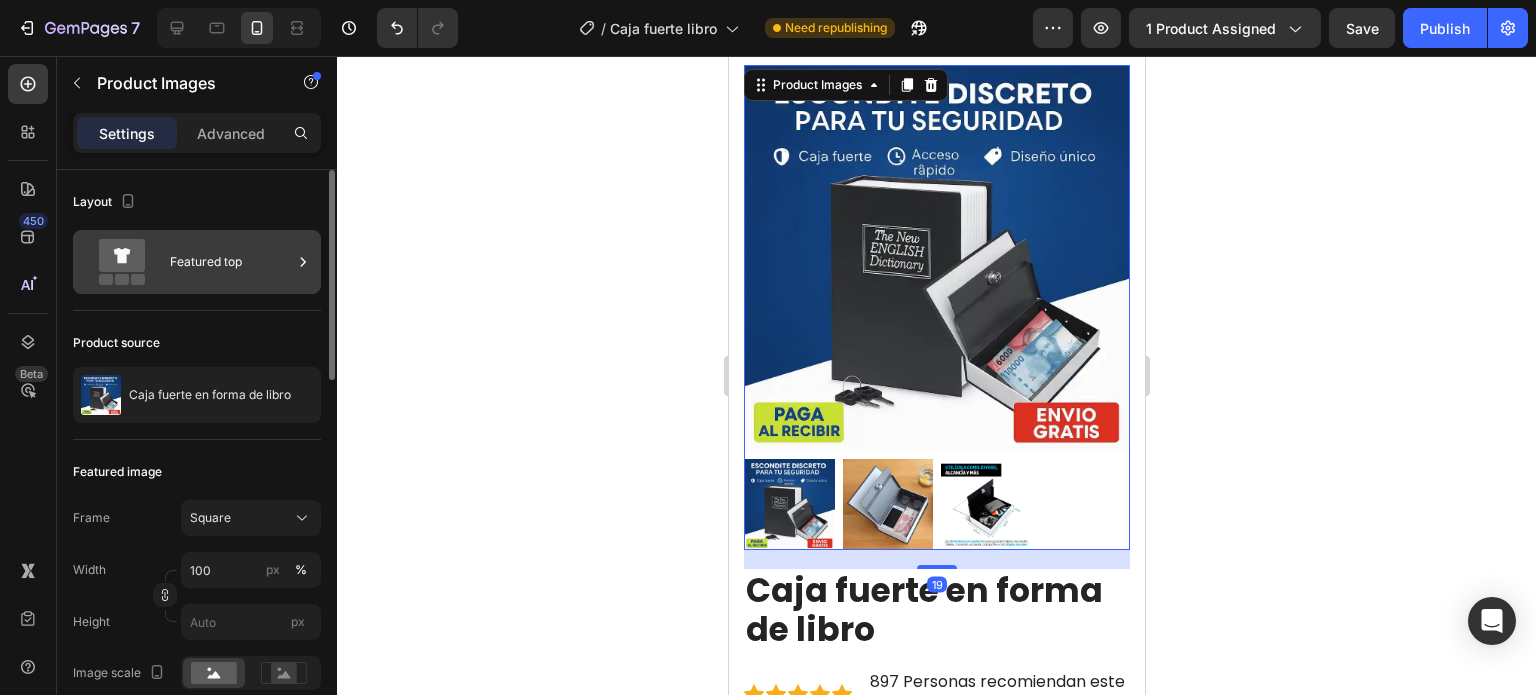 click on "Featured top" at bounding box center [231, 262] 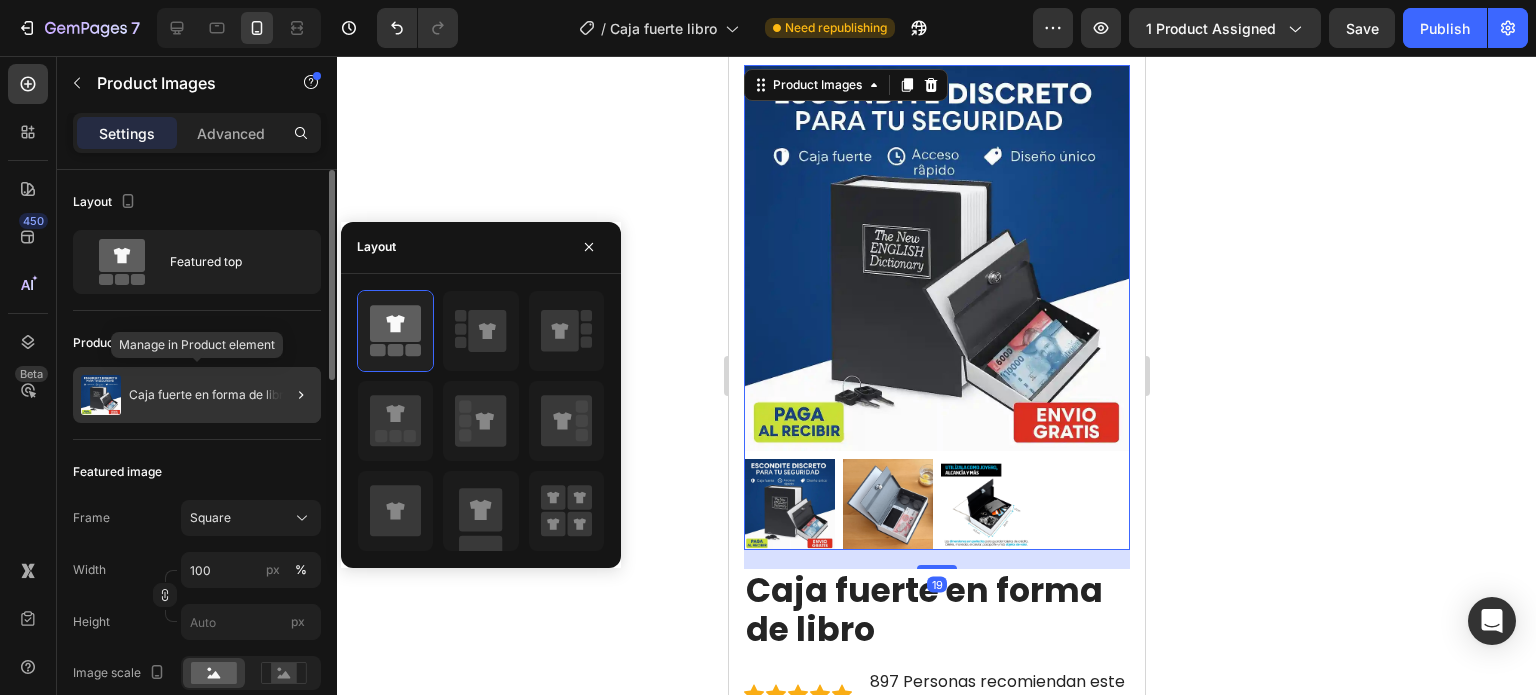 click on "Caja fuerte en forma de libro" at bounding box center [210, 395] 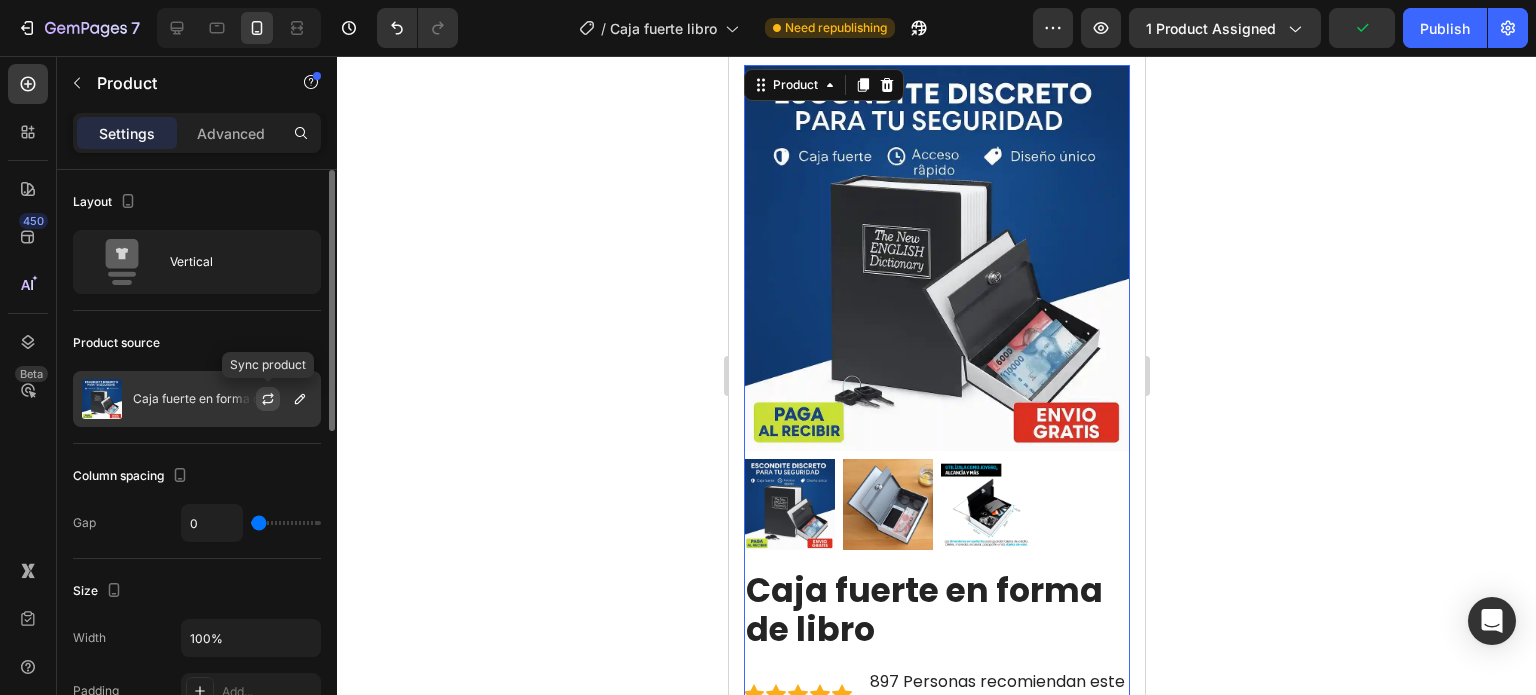 click 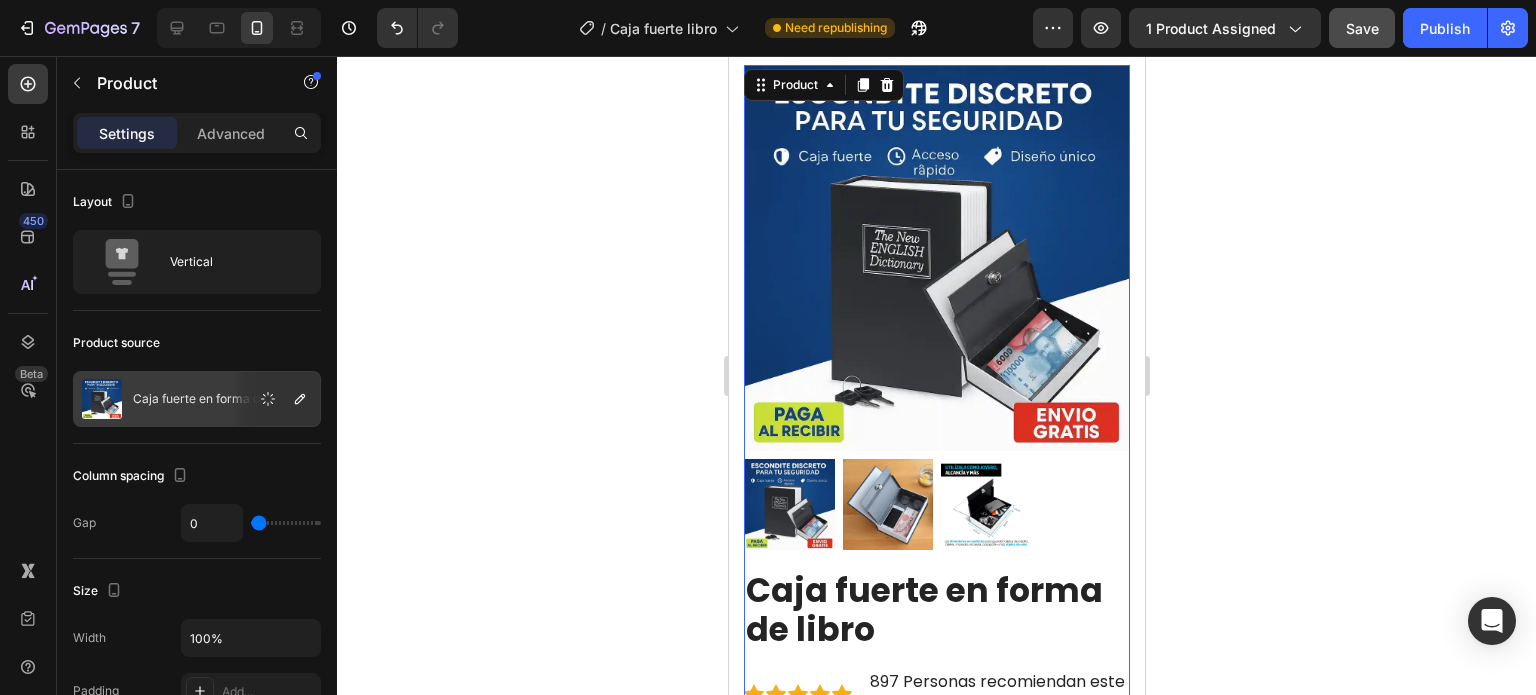 click on "Save" 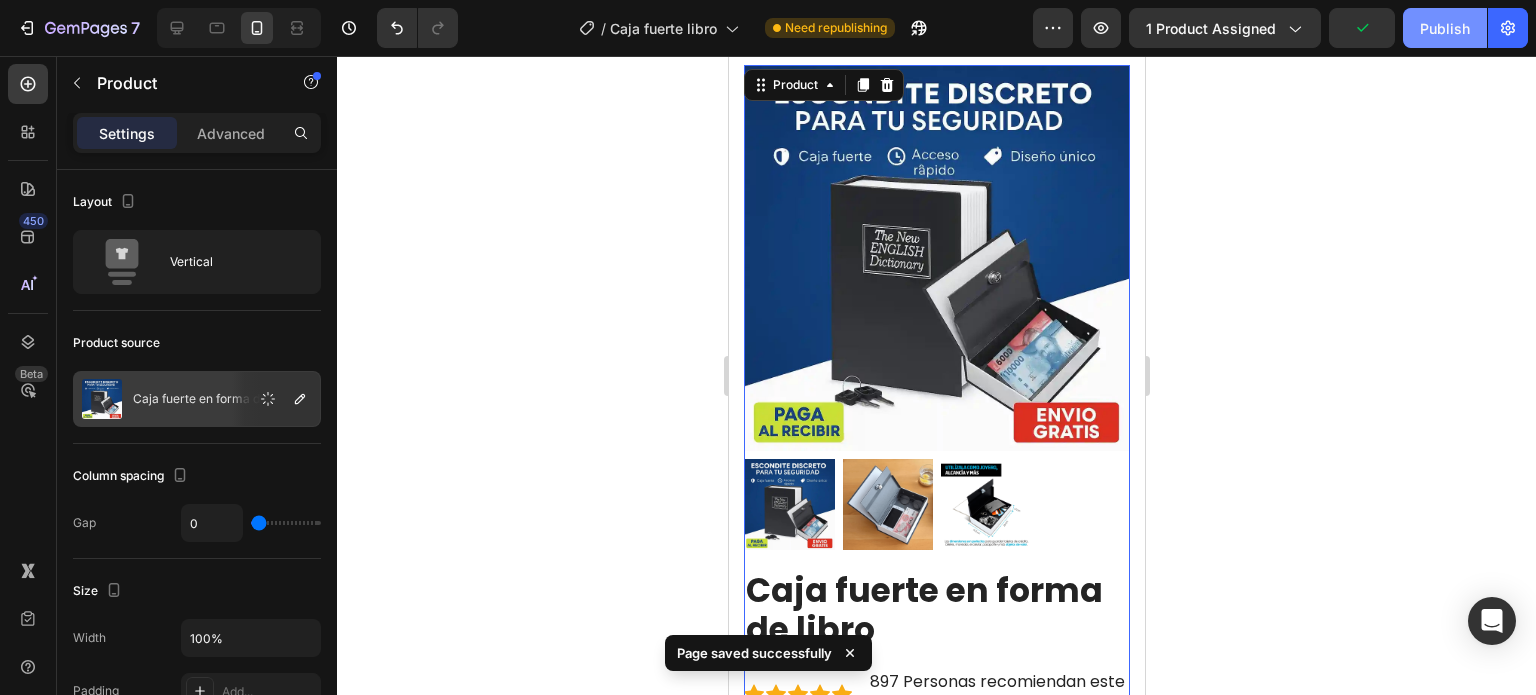click on "Publish" 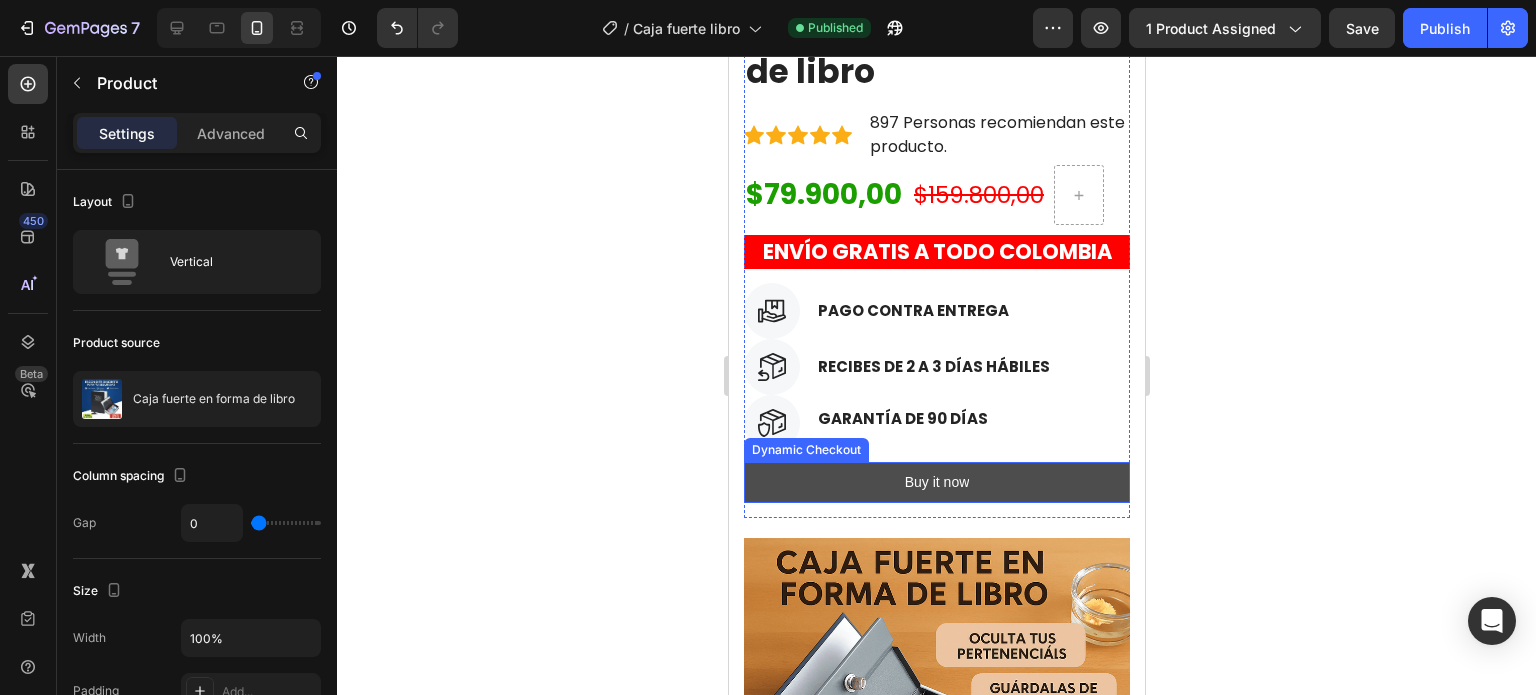 scroll, scrollTop: 0, scrollLeft: 0, axis: both 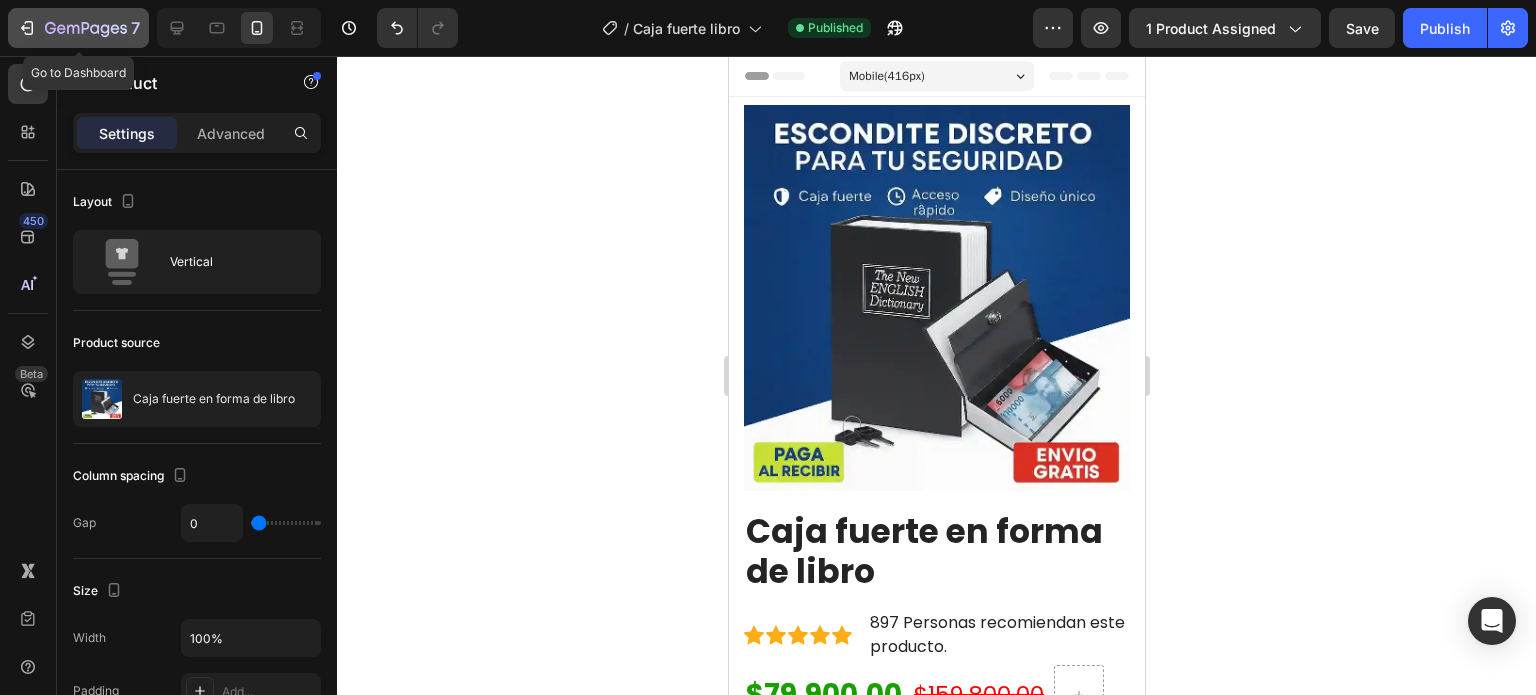 click 